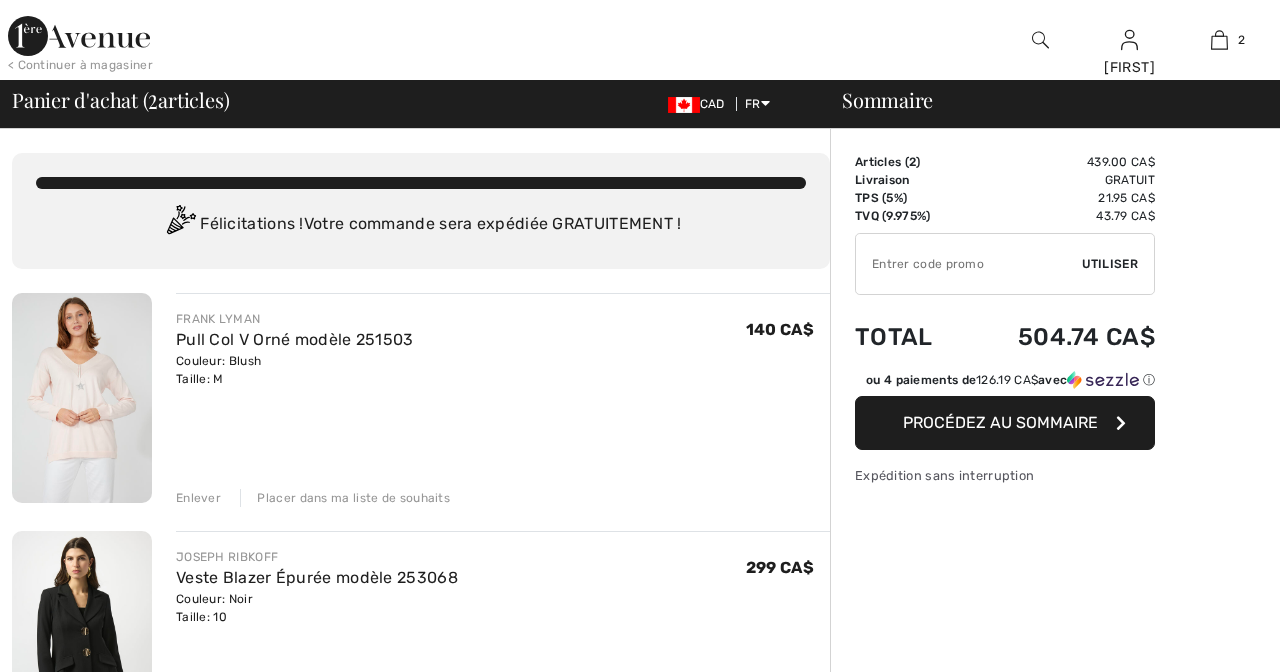 scroll, scrollTop: 0, scrollLeft: 0, axis: both 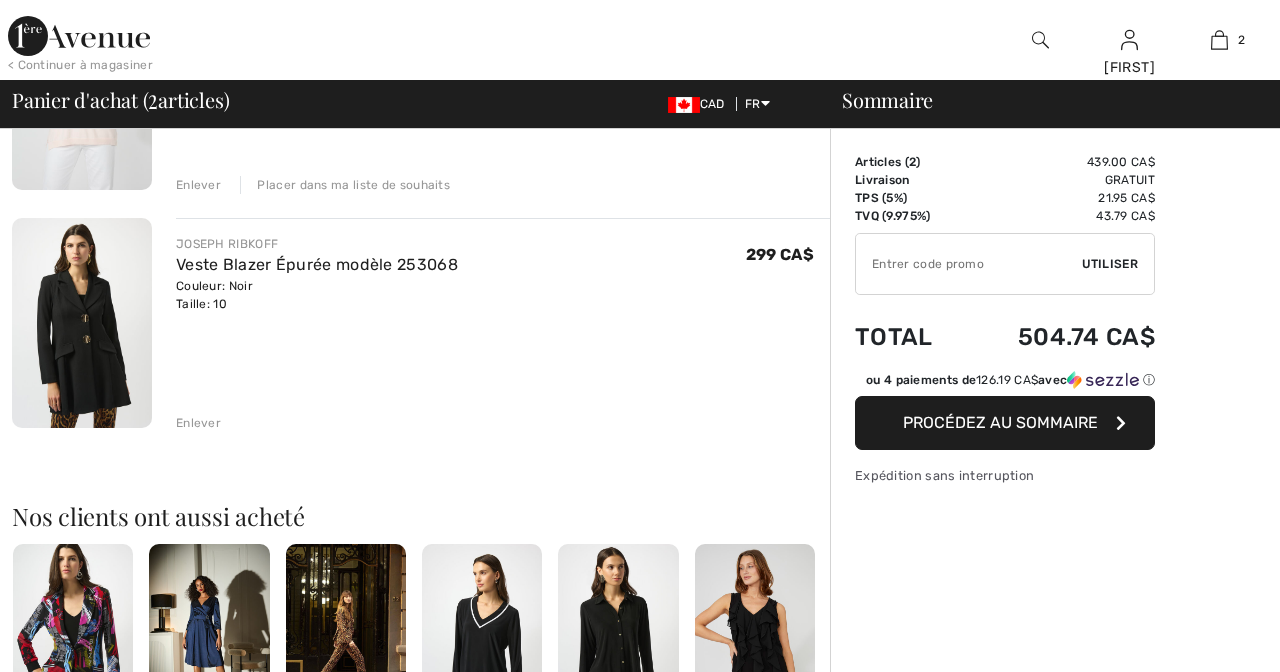 click on "Enlever" at bounding box center (198, 423) 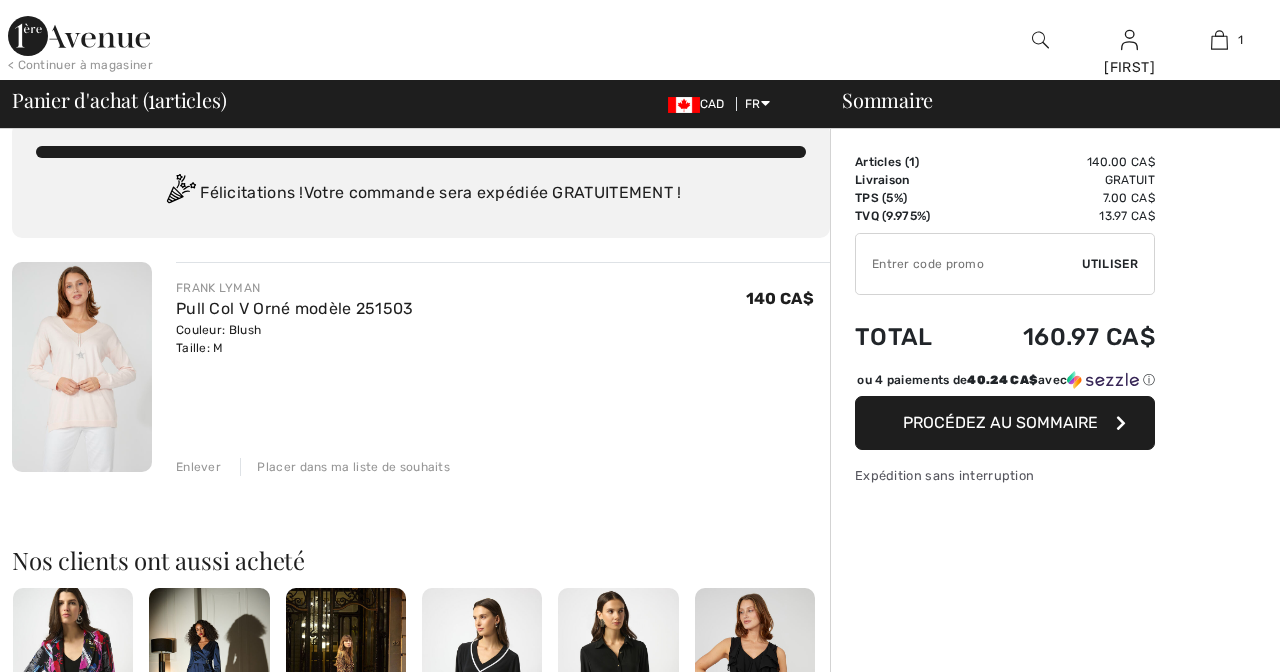 scroll, scrollTop: 0, scrollLeft: 0, axis: both 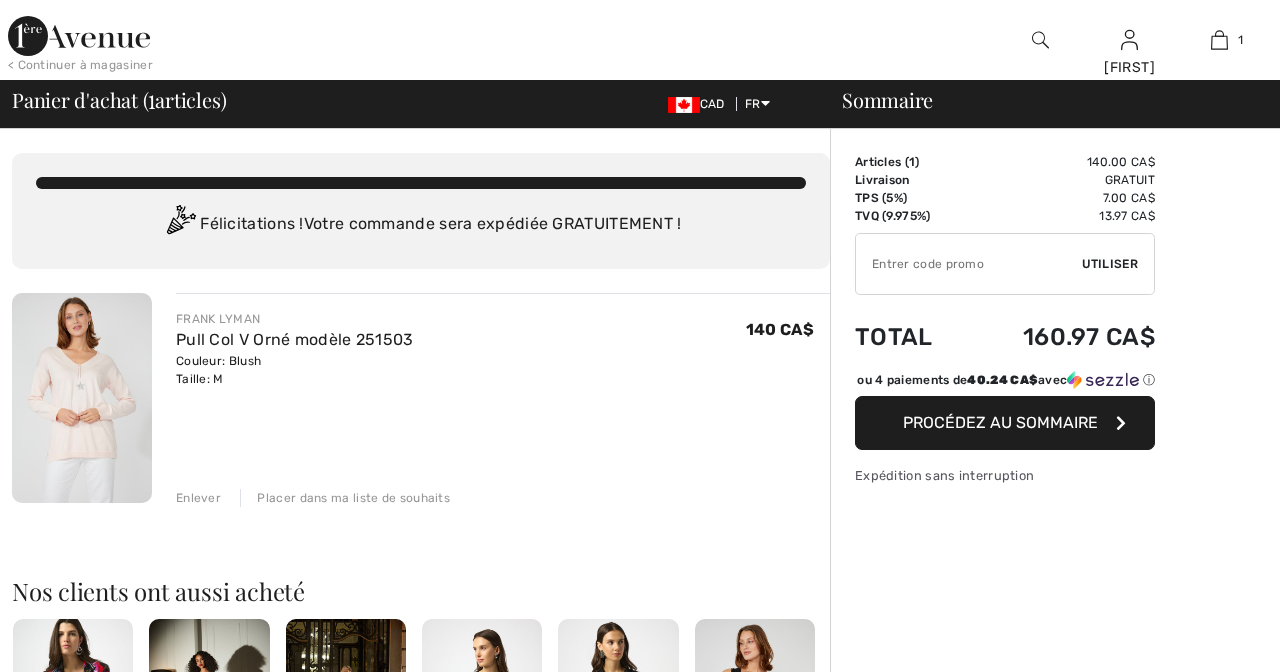 click on "Enlever" at bounding box center (198, 498) 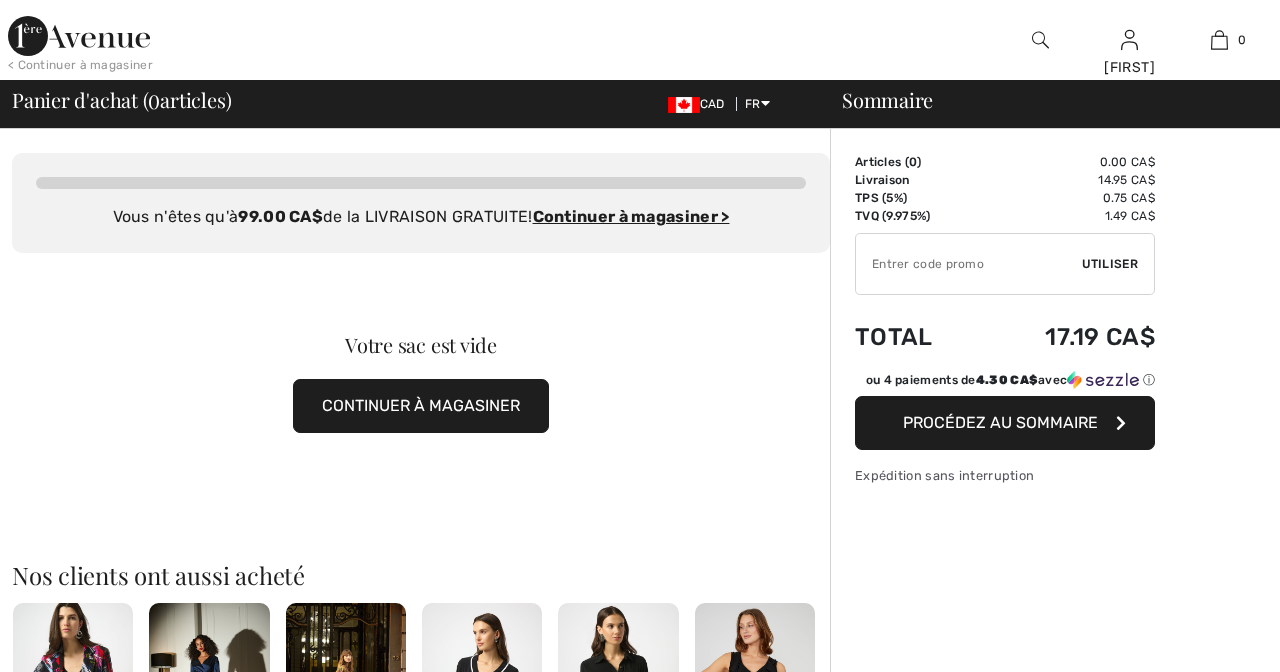 click on "CONTINUER À MAGASINER" at bounding box center (421, 406) 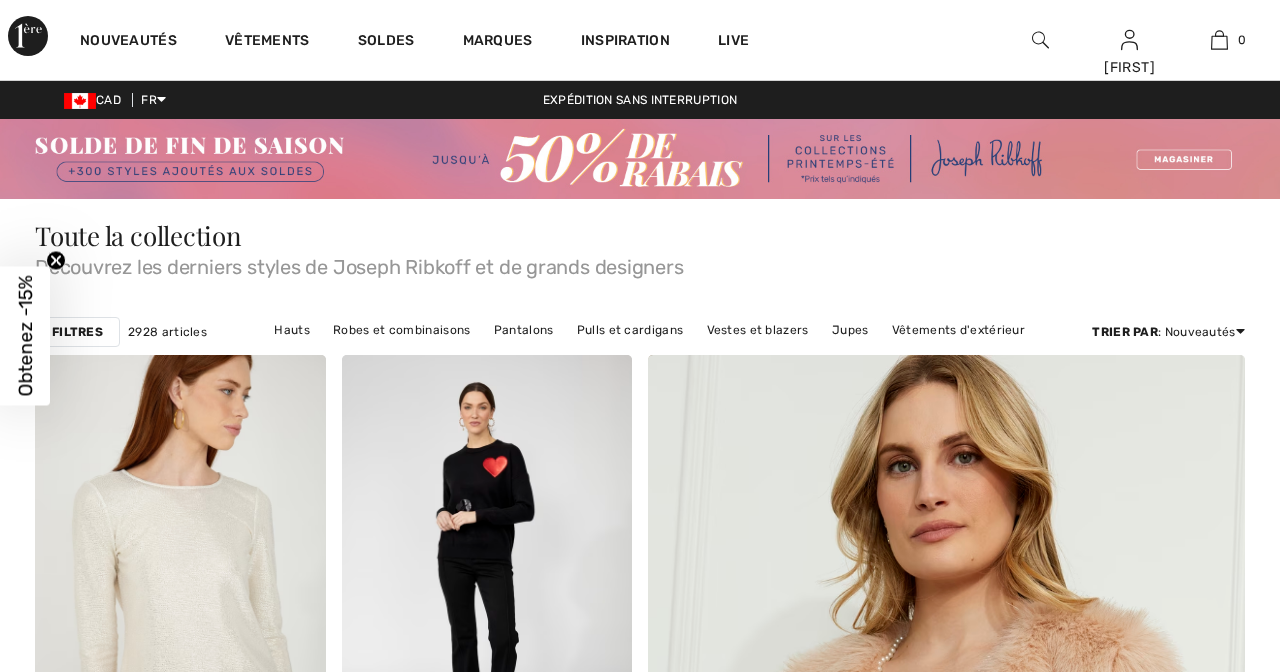 scroll, scrollTop: 0, scrollLeft: 0, axis: both 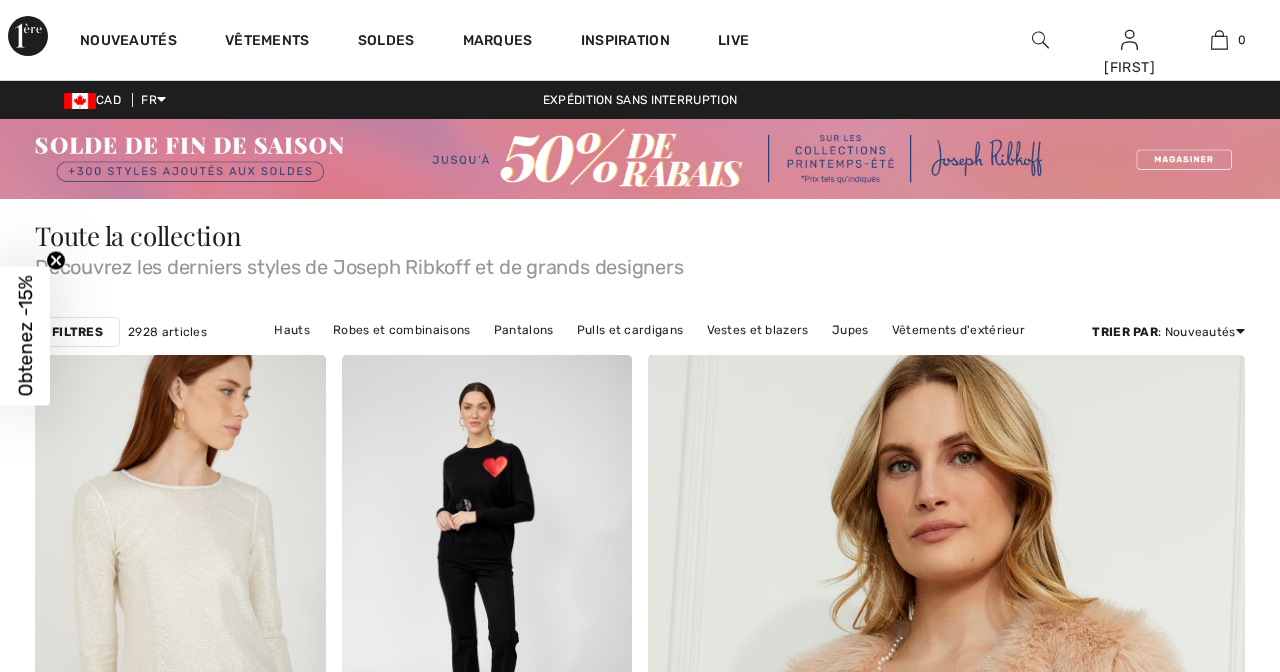 click at bounding box center (640, 159) 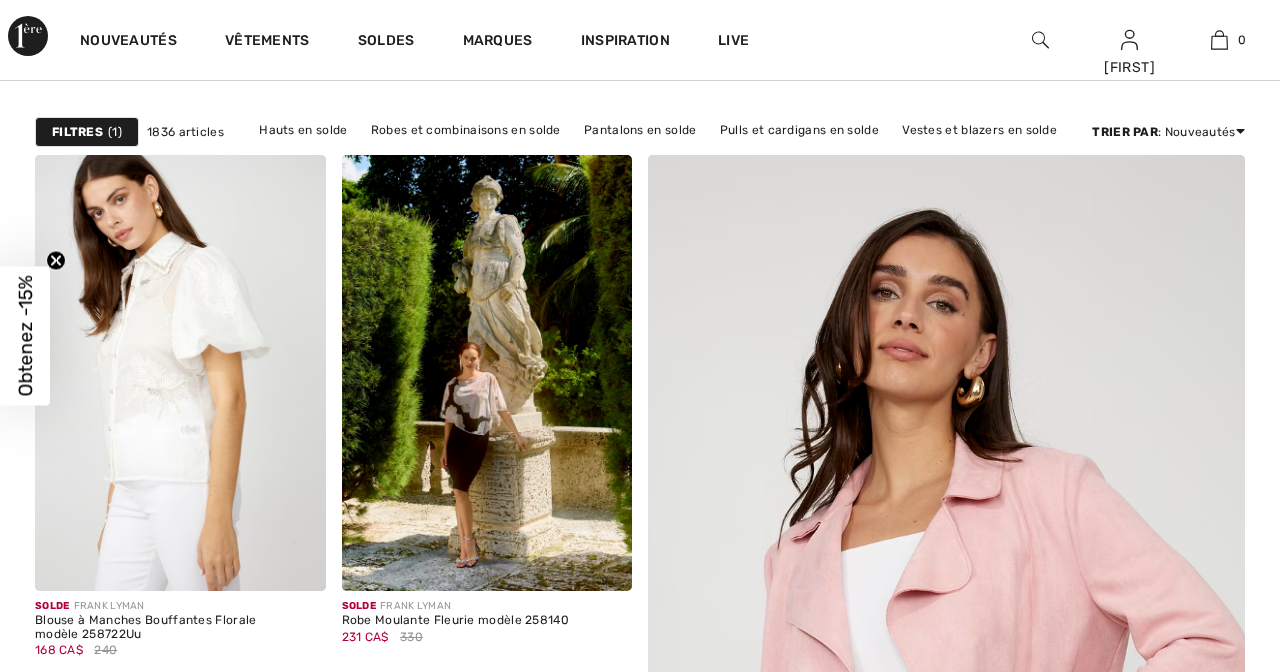 scroll, scrollTop: 599, scrollLeft: 0, axis: vertical 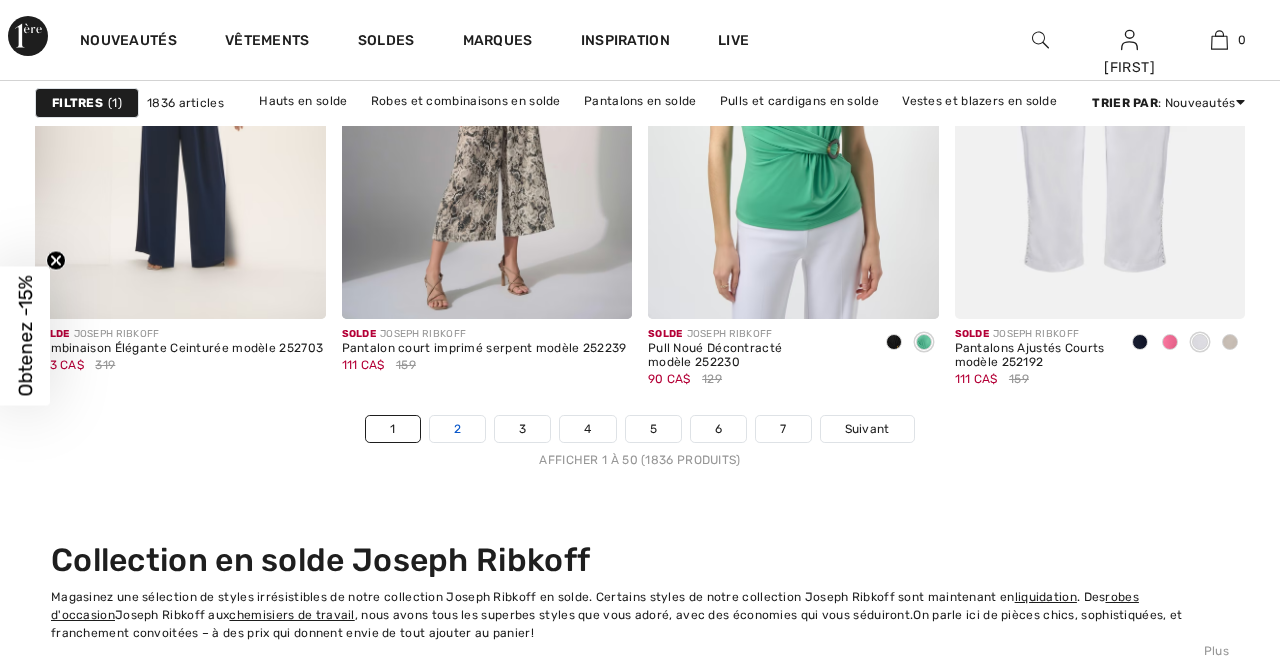 click on "2" at bounding box center (457, 429) 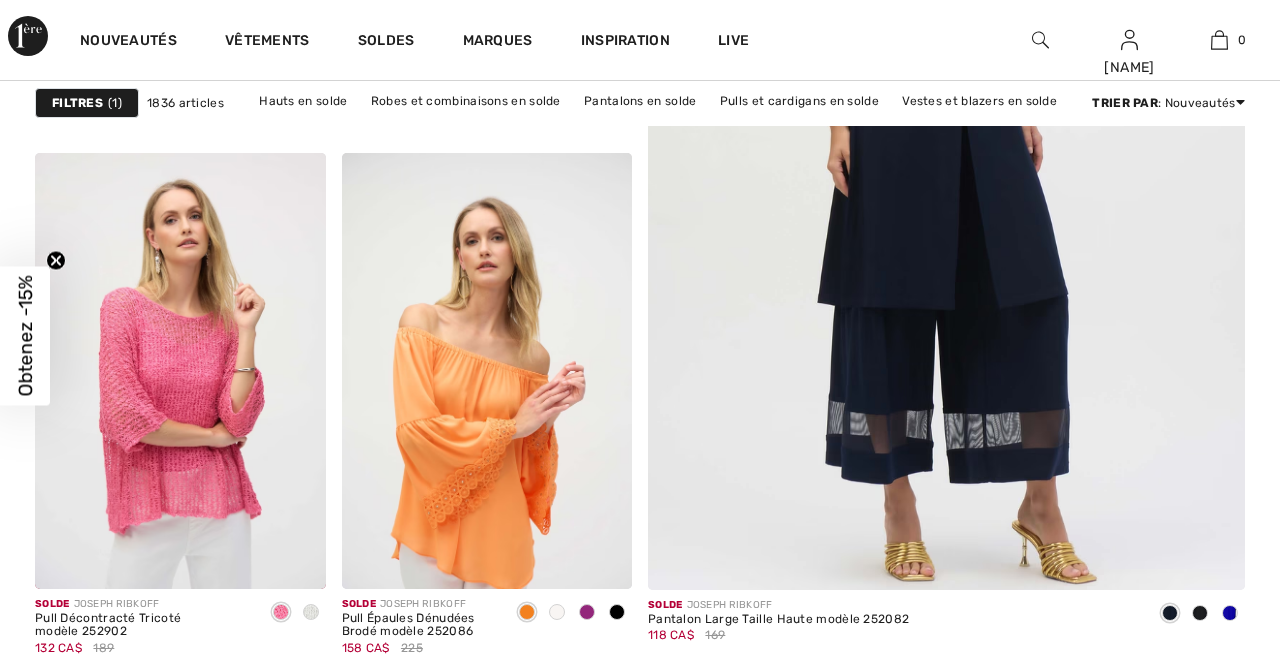 scroll, scrollTop: 798, scrollLeft: 0, axis: vertical 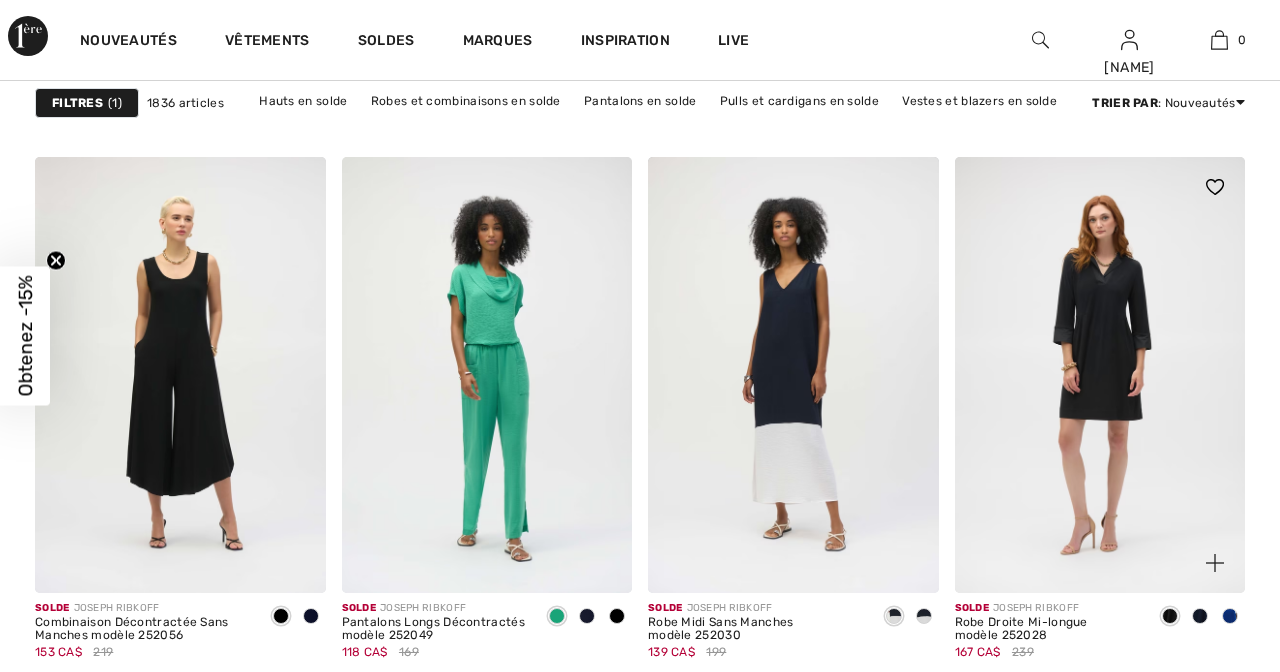 click at bounding box center [1230, 616] 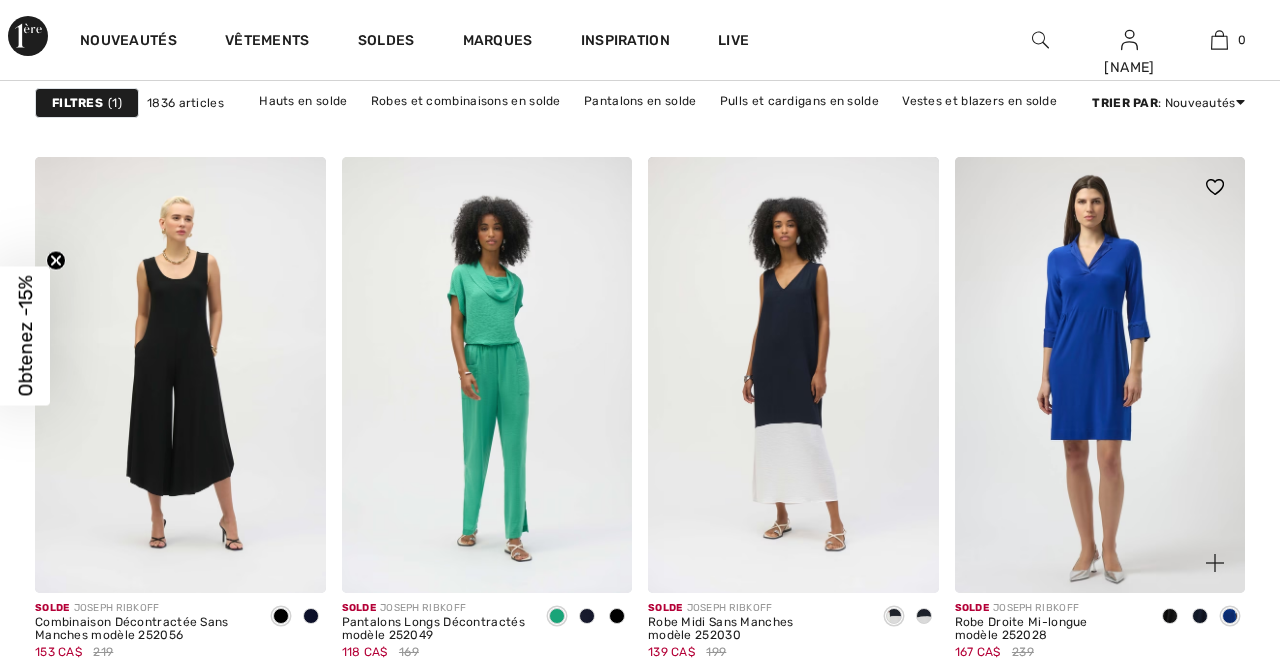 click at bounding box center (1200, 616) 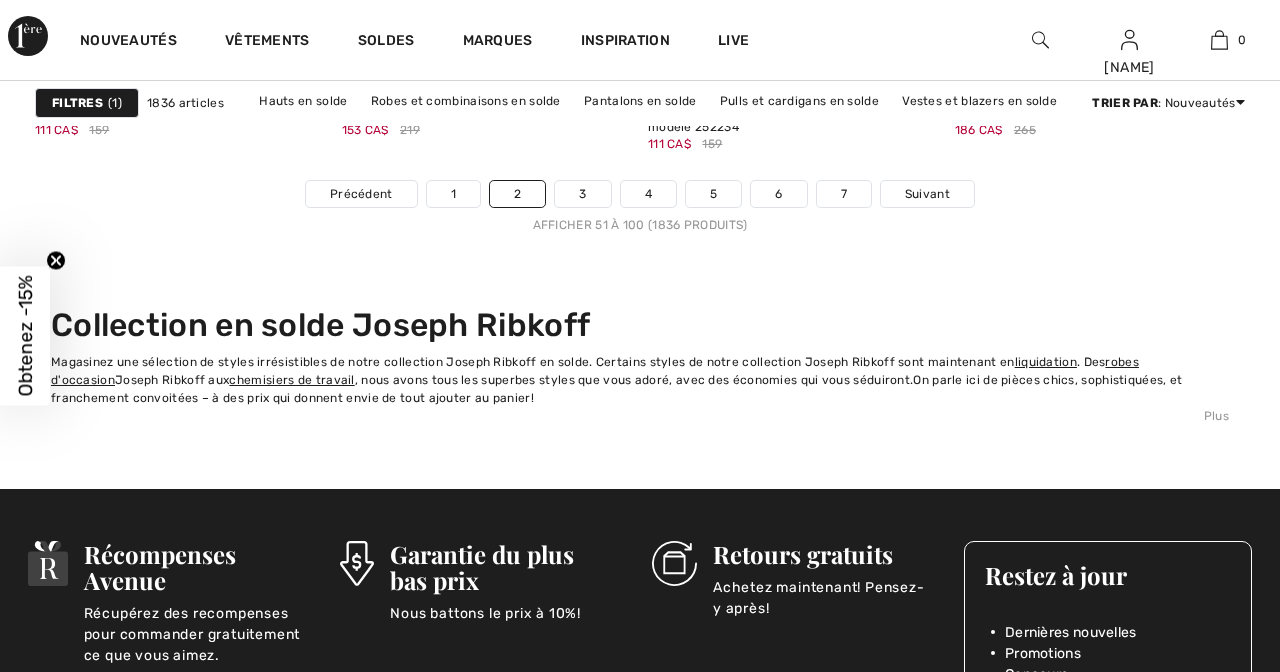 scroll, scrollTop: 8544, scrollLeft: 0, axis: vertical 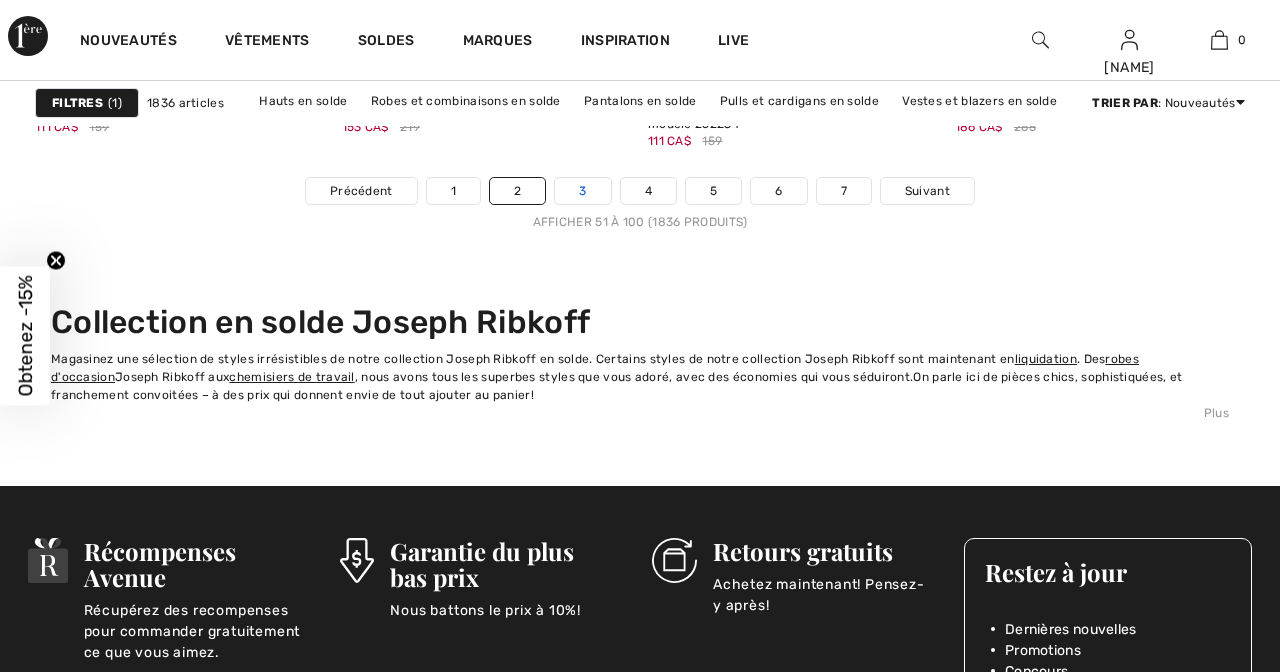 click on "3" at bounding box center (582, 191) 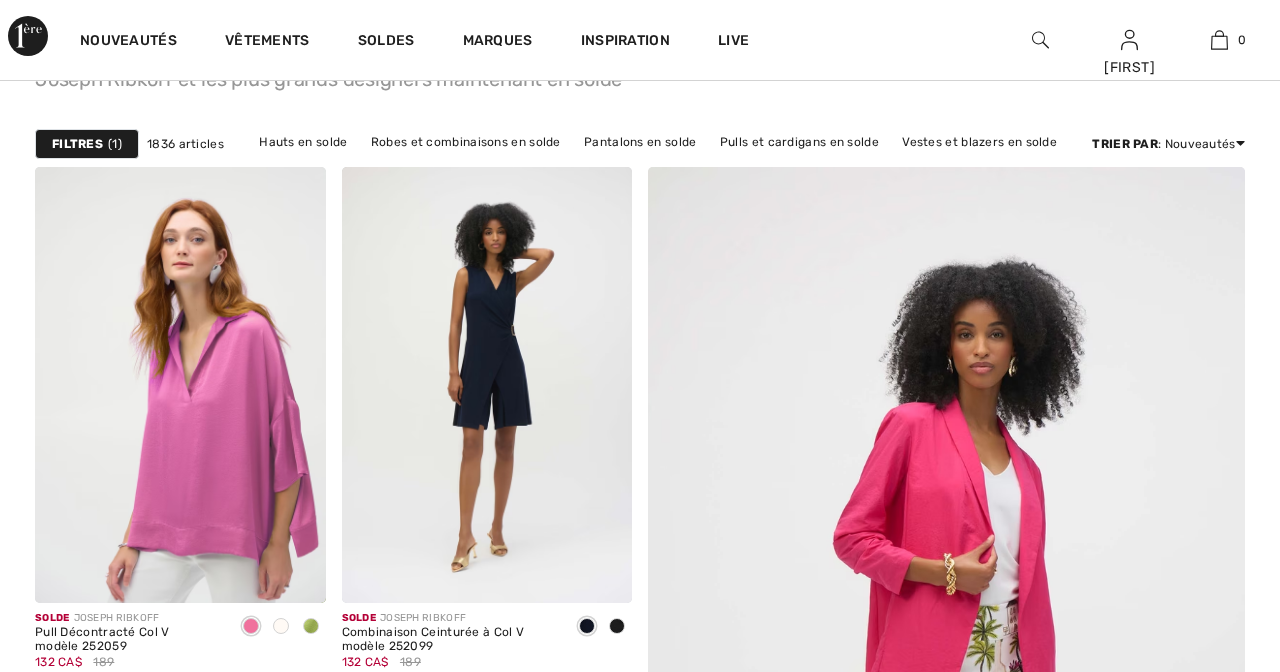 scroll, scrollTop: 254, scrollLeft: 1, axis: both 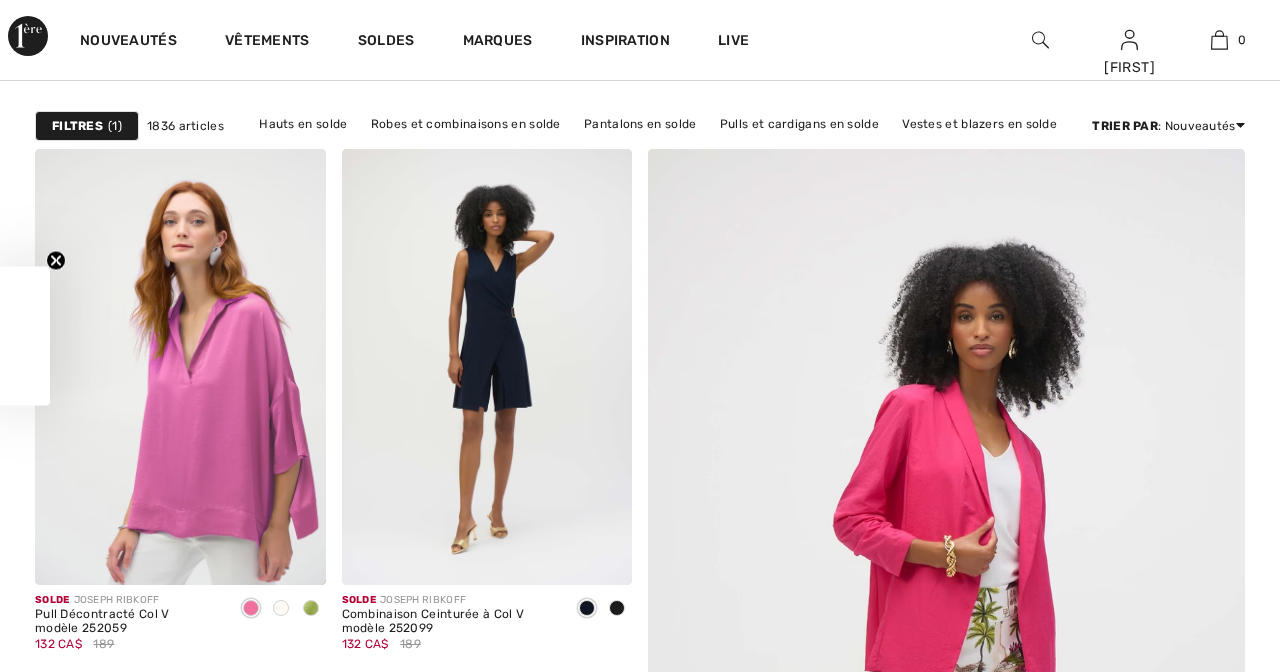 checkbox on "true" 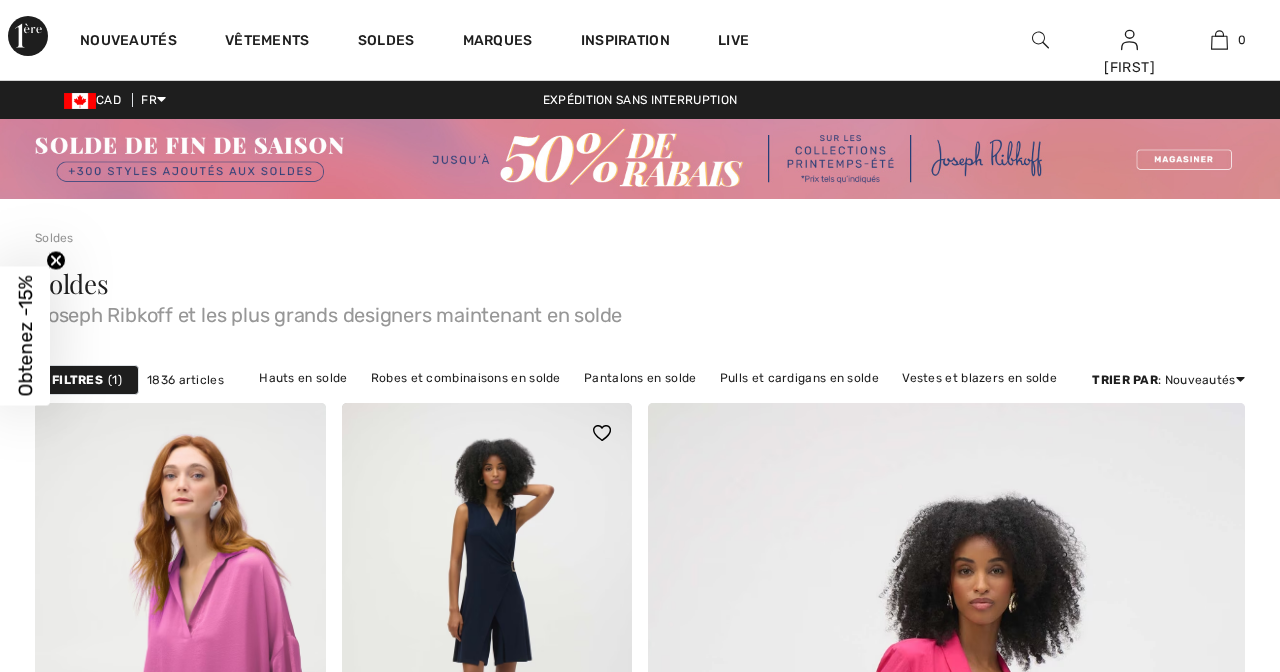 scroll, scrollTop: 0, scrollLeft: 0, axis: both 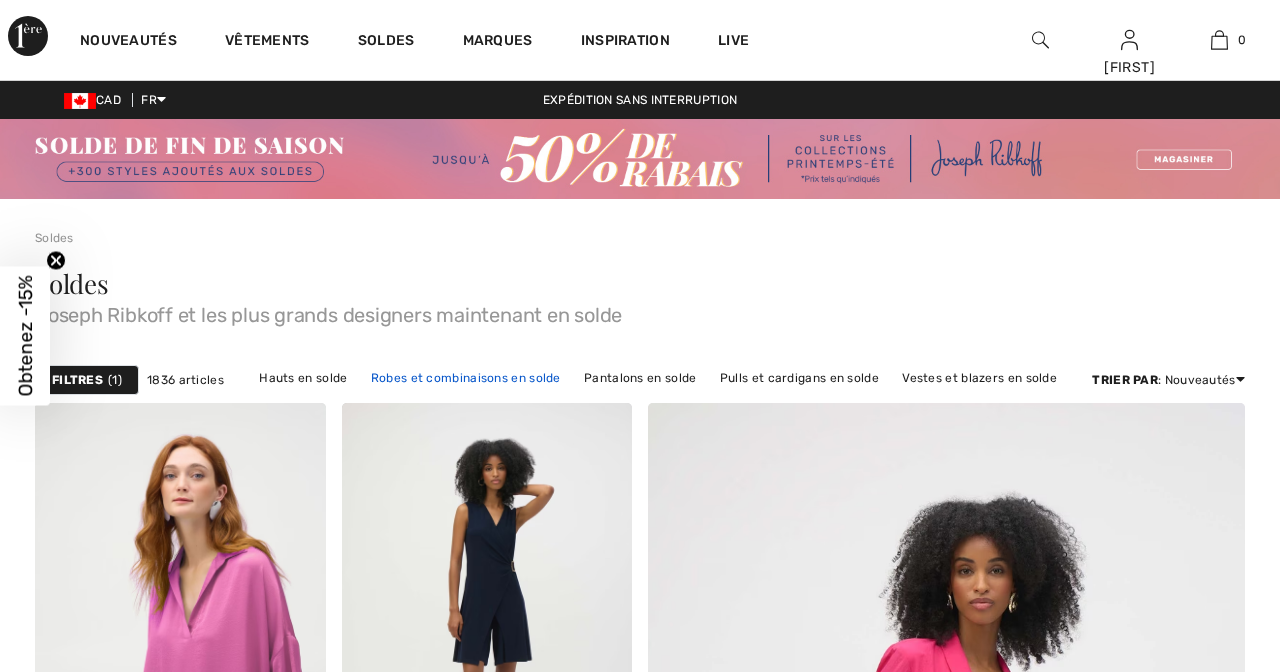 click on "Robes et combinaisons en solde" at bounding box center (466, 378) 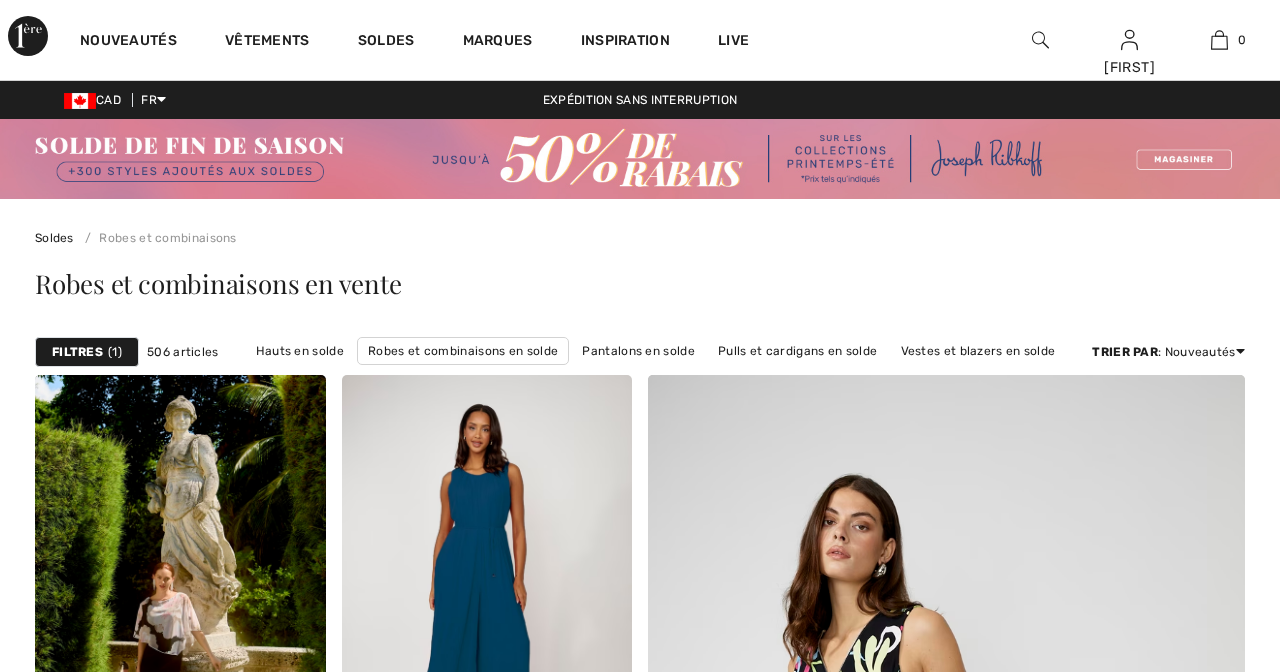 scroll, scrollTop: 0, scrollLeft: 0, axis: both 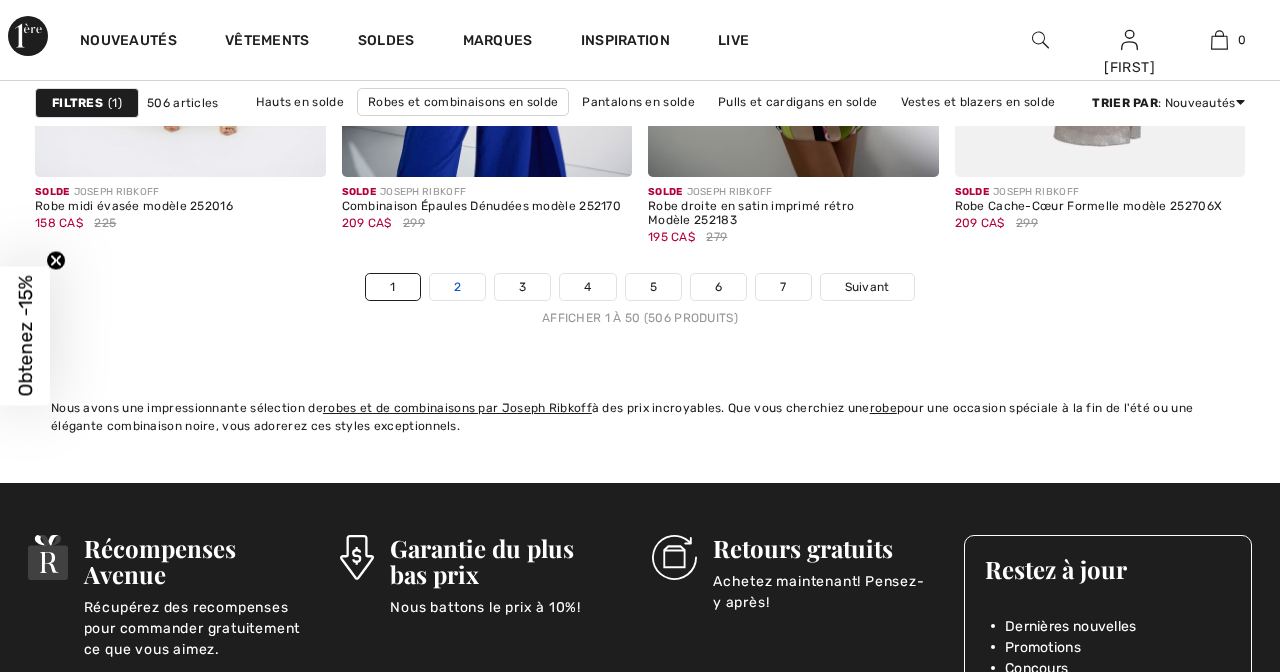click on "2" at bounding box center [457, 287] 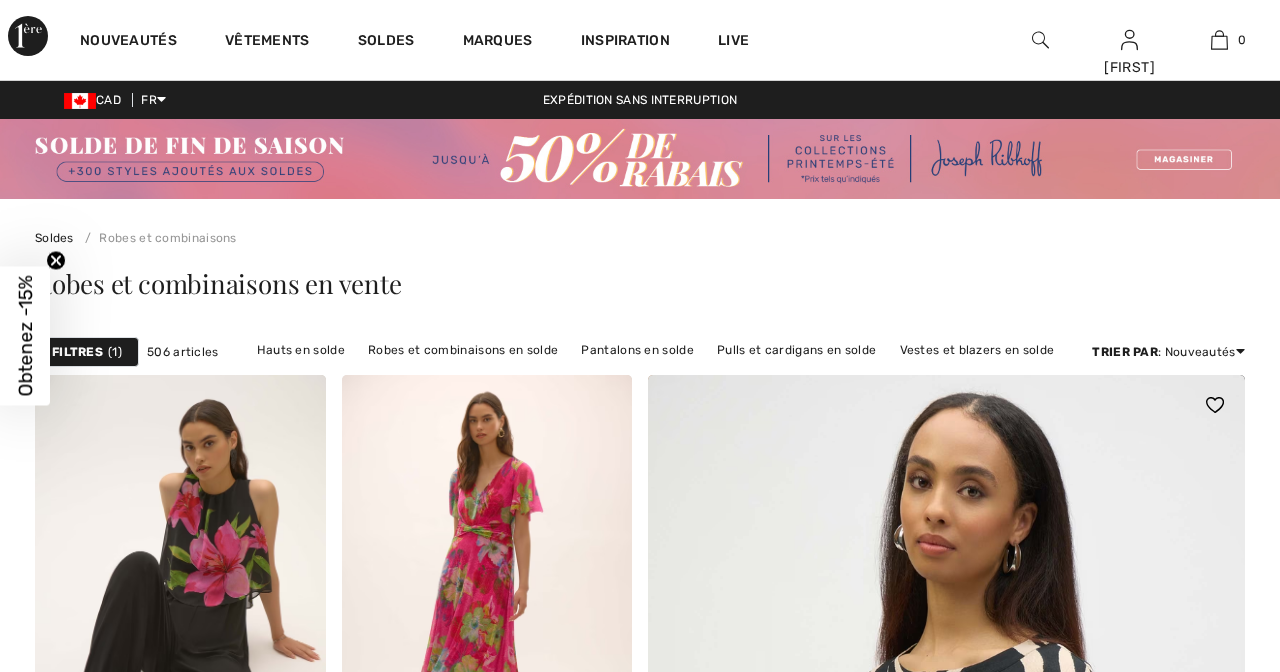 checkbox on "true" 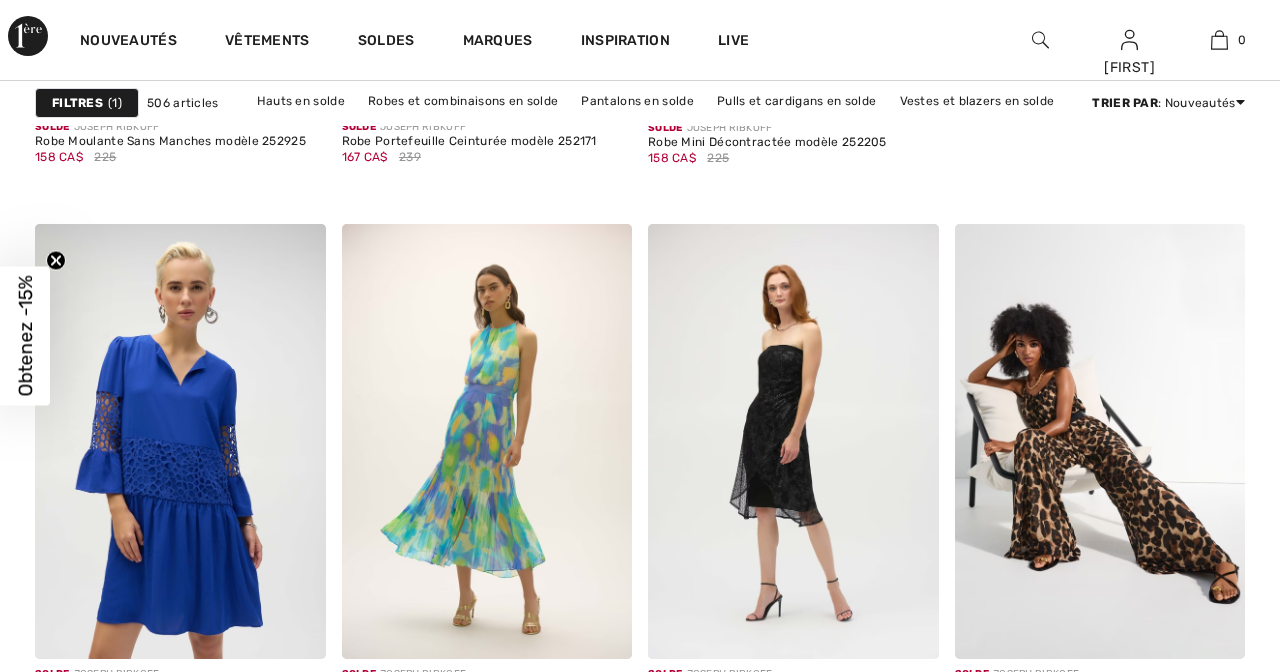 scroll, scrollTop: 1255, scrollLeft: 0, axis: vertical 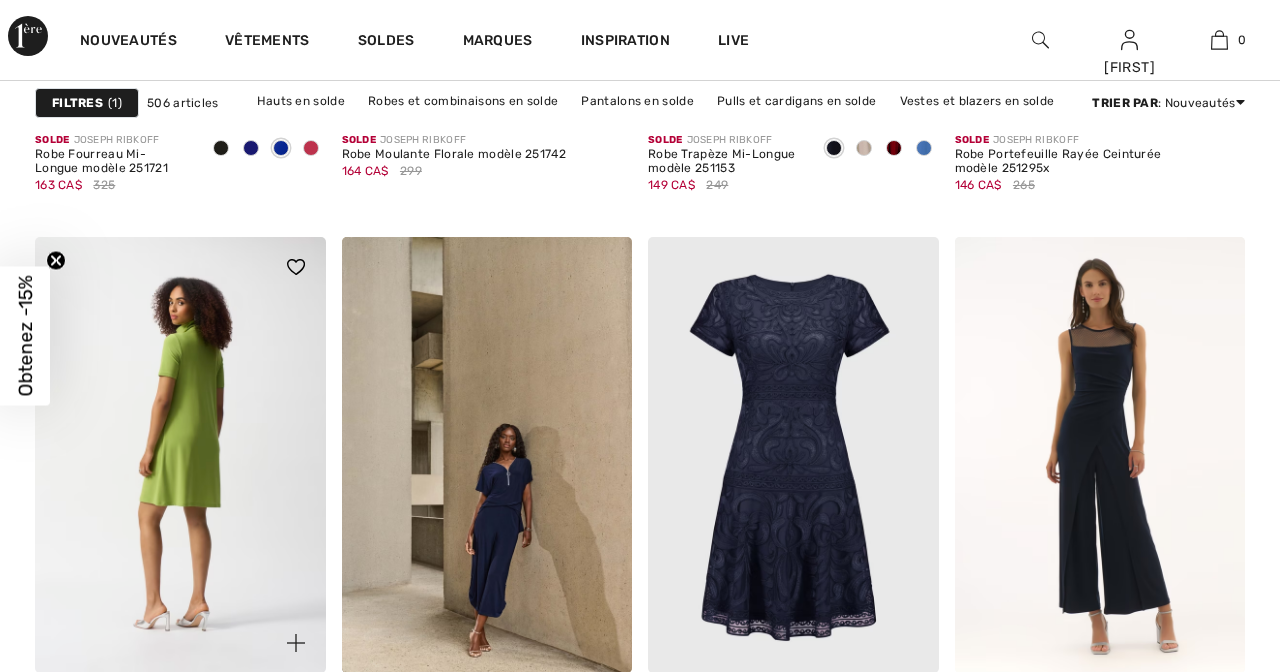click at bounding box center [180, 455] 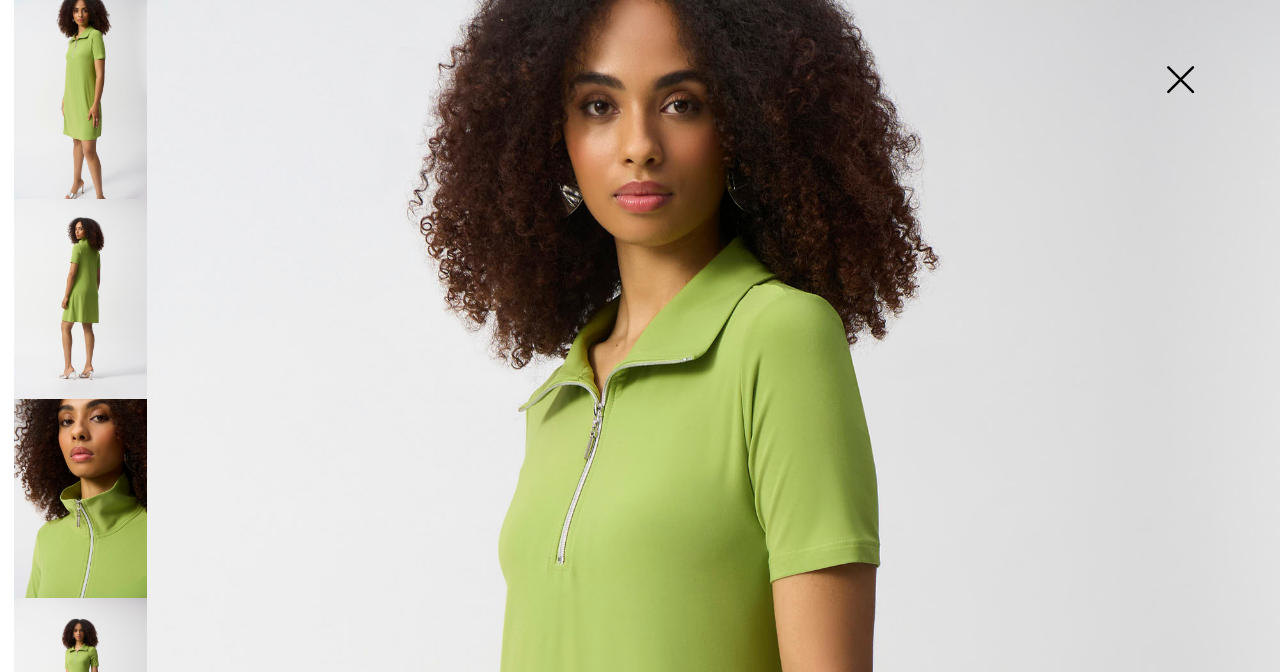 scroll, scrollTop: 165, scrollLeft: 0, axis: vertical 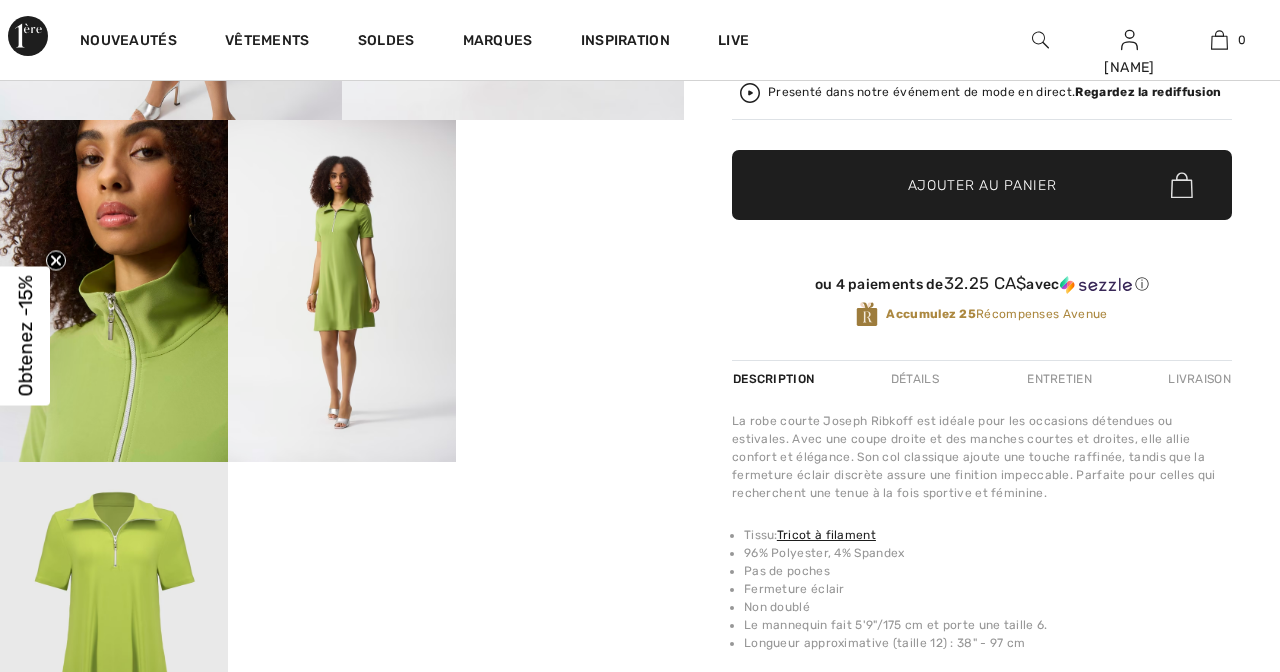 click on "Your browser does not support the video tag." at bounding box center [570, 177] 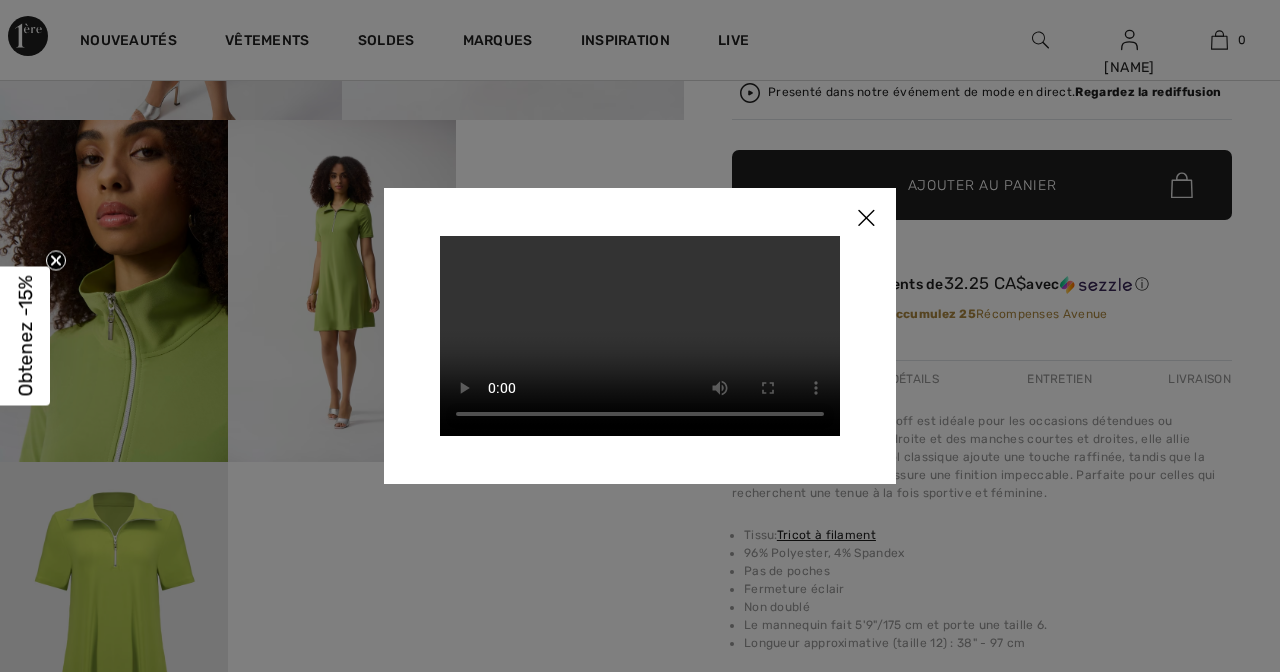 click on "Your browser does not support the video tag." at bounding box center (640, 336) 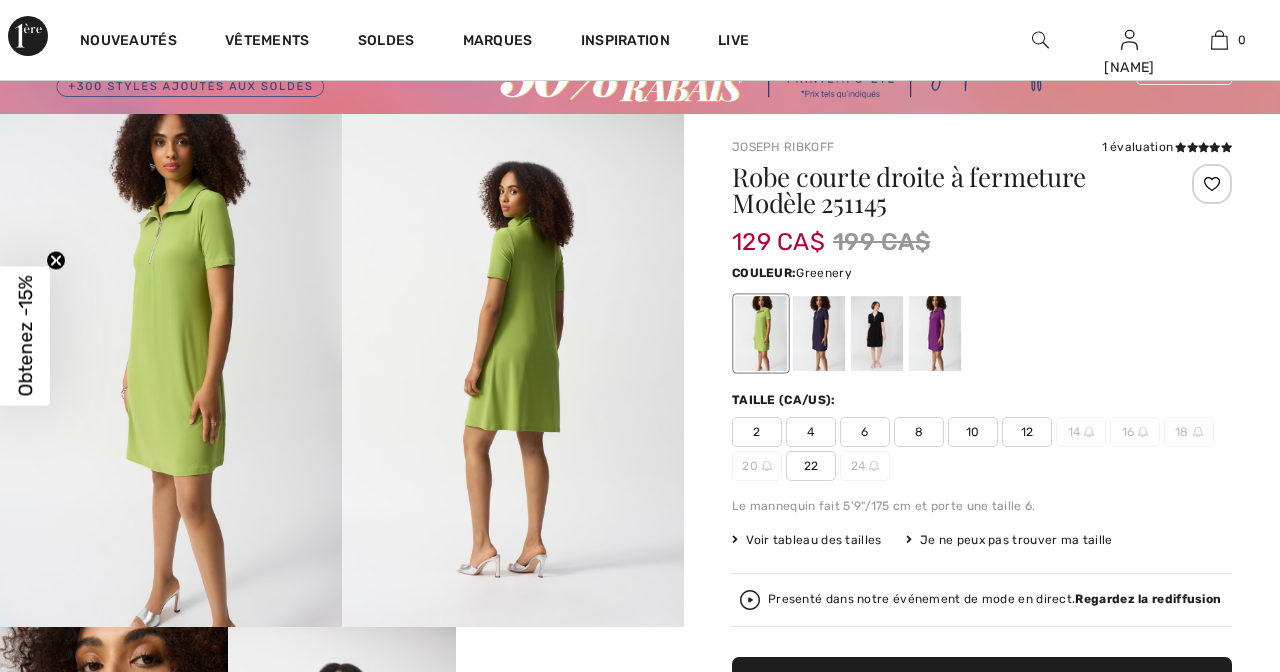scroll, scrollTop: 82, scrollLeft: 0, axis: vertical 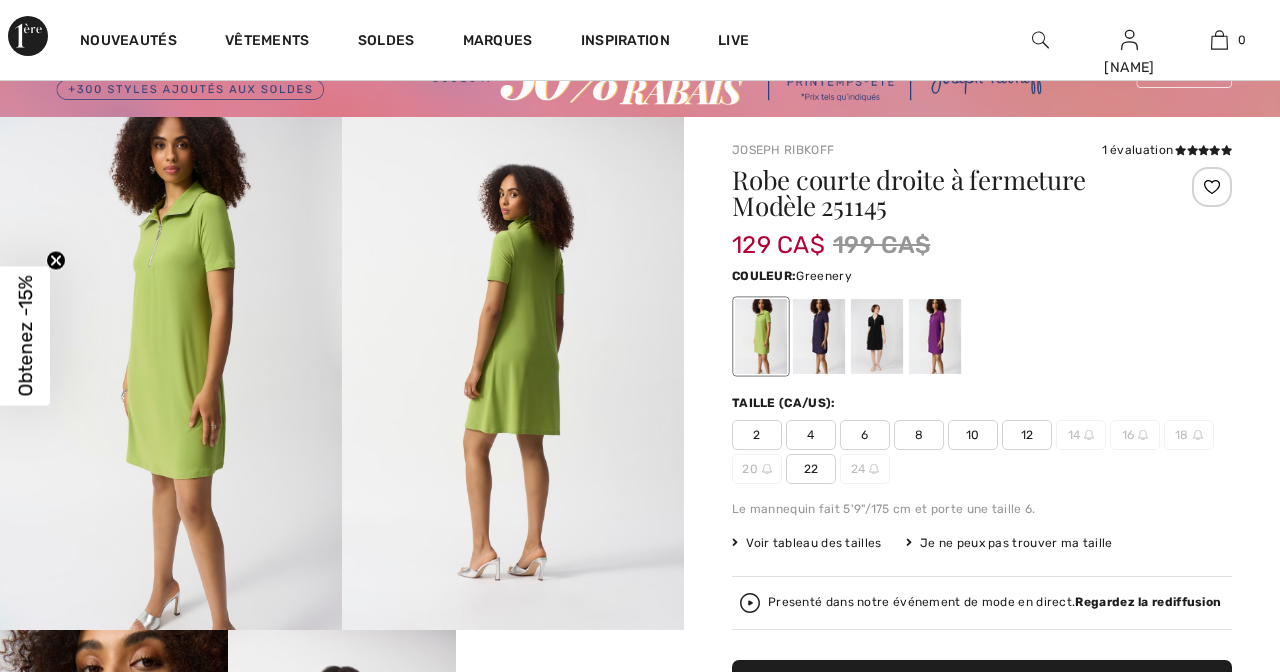 click on "10" at bounding box center (973, 435) 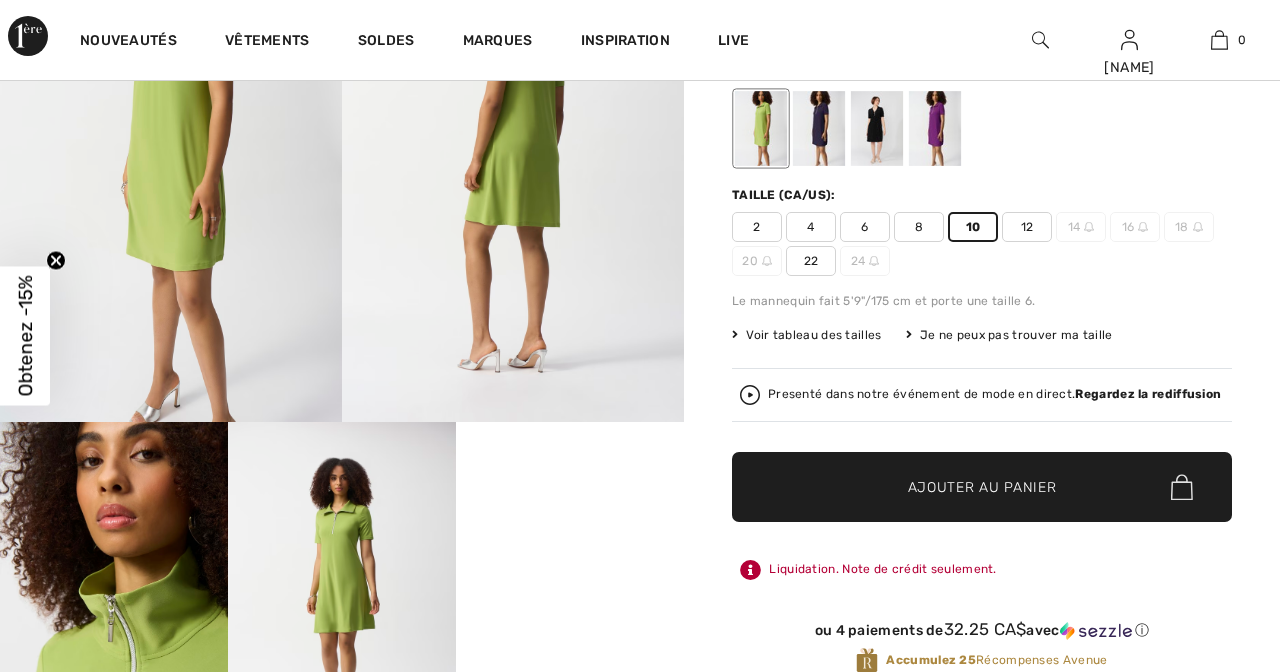 scroll, scrollTop: 290, scrollLeft: 0, axis: vertical 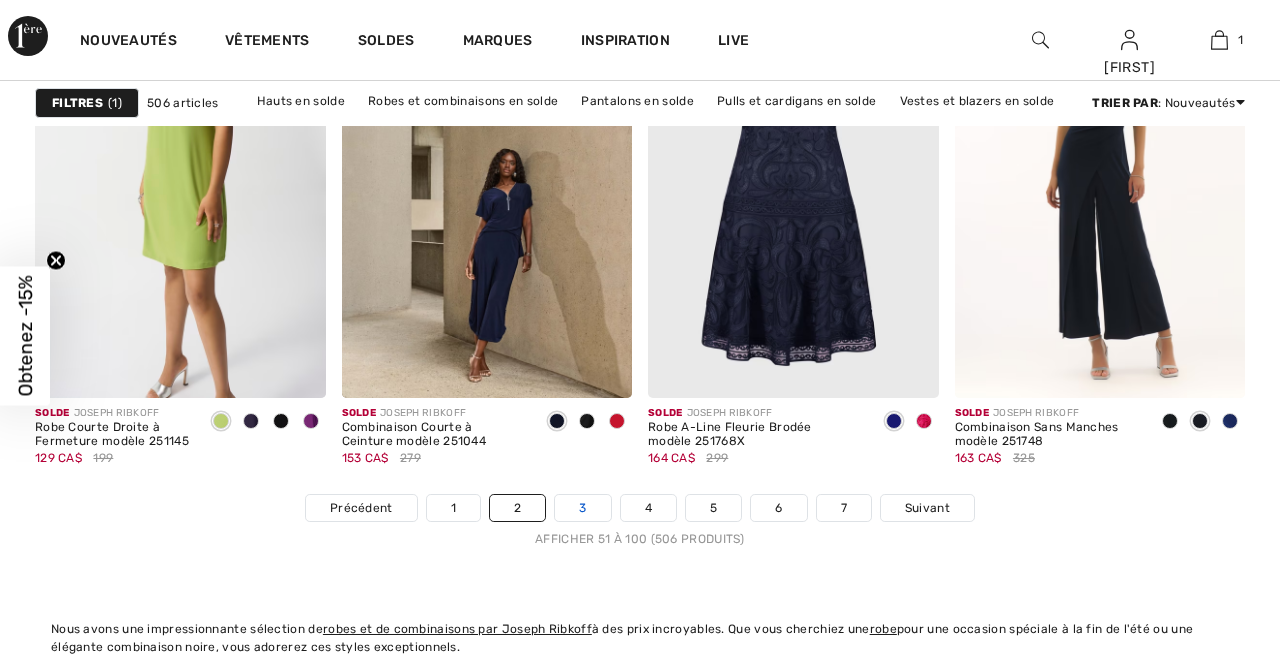 click on "3" at bounding box center [582, 508] 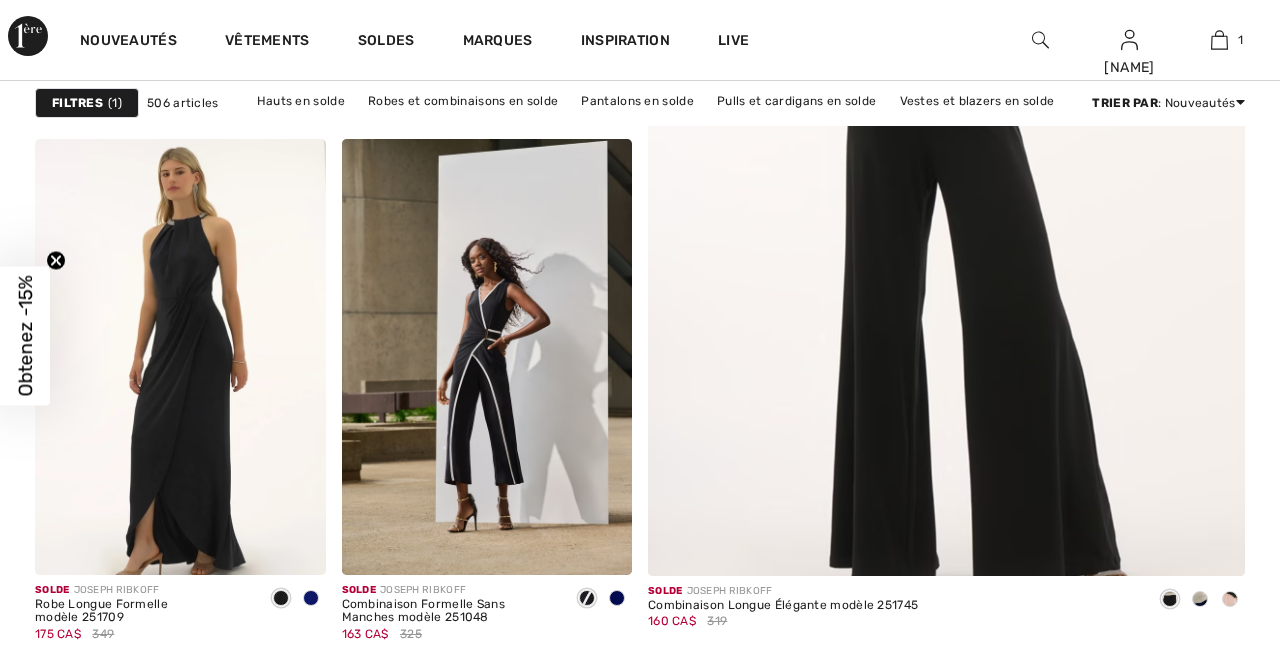 scroll, scrollTop: 1350, scrollLeft: 0, axis: vertical 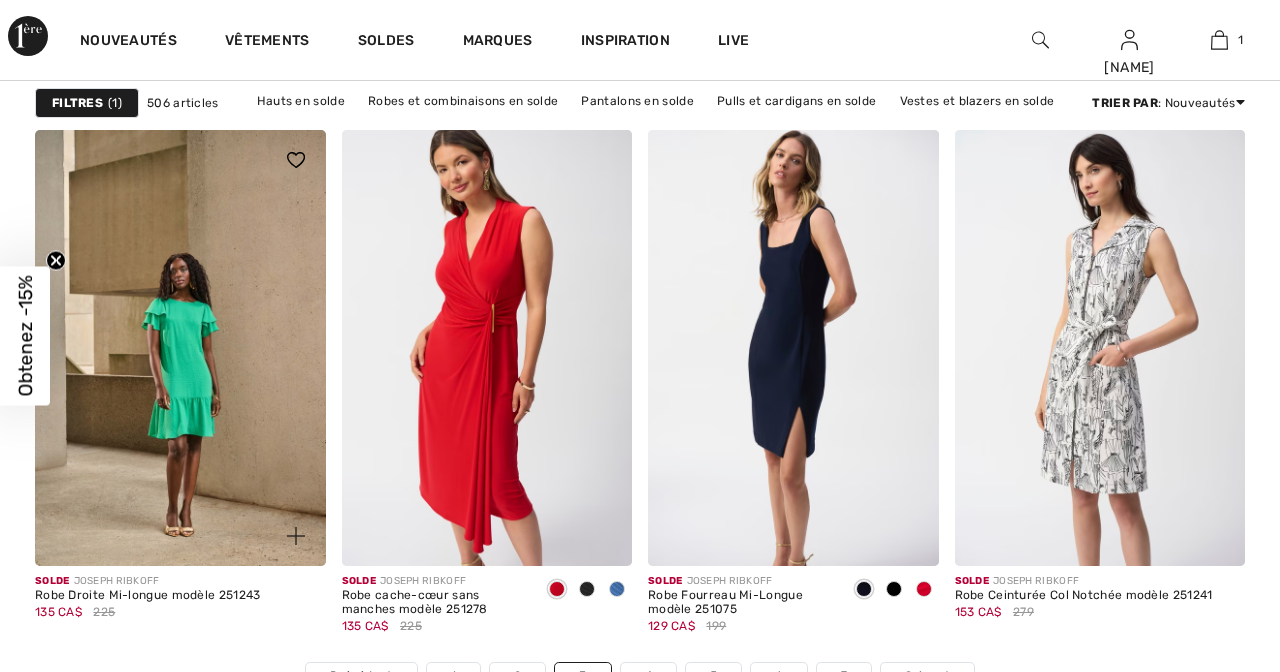 click at bounding box center (296, 536) 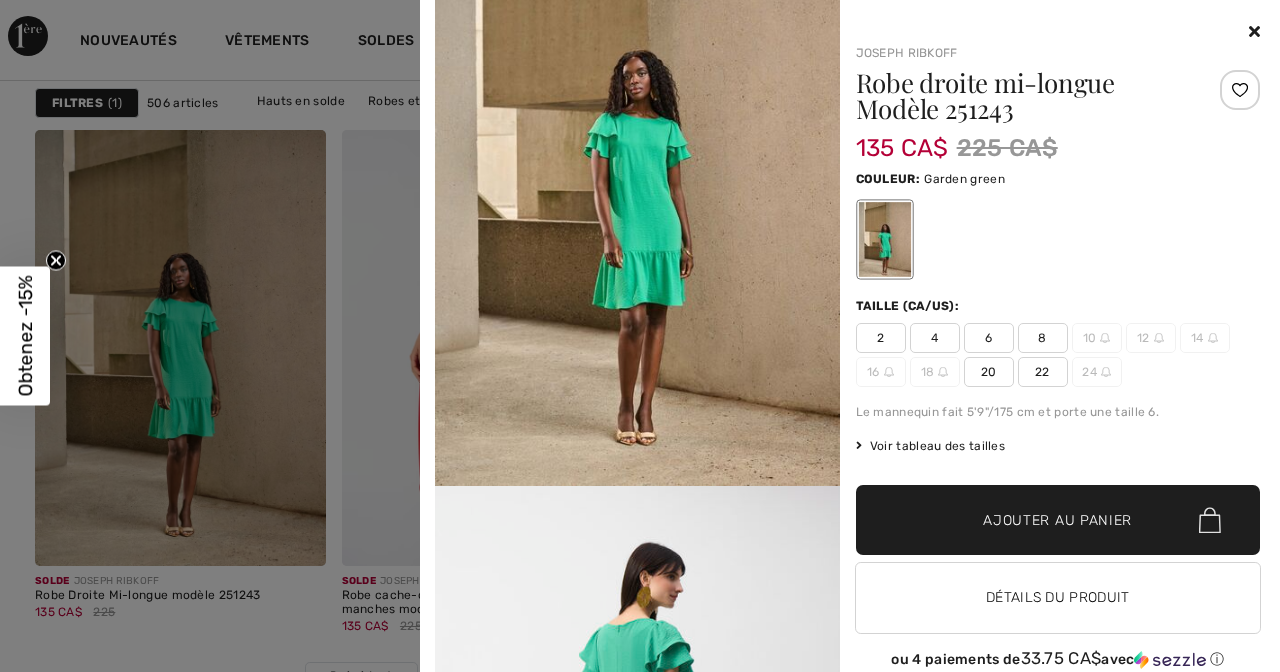 scroll, scrollTop: 80, scrollLeft: 0, axis: vertical 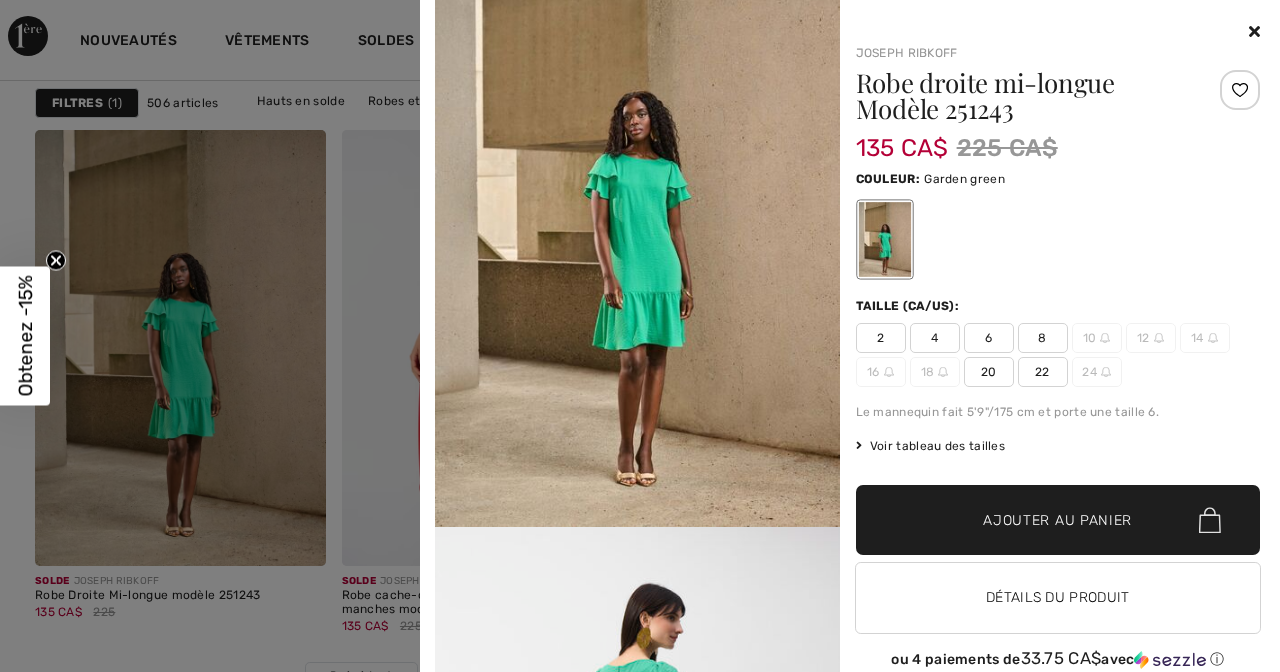 click at bounding box center [1254, 31] 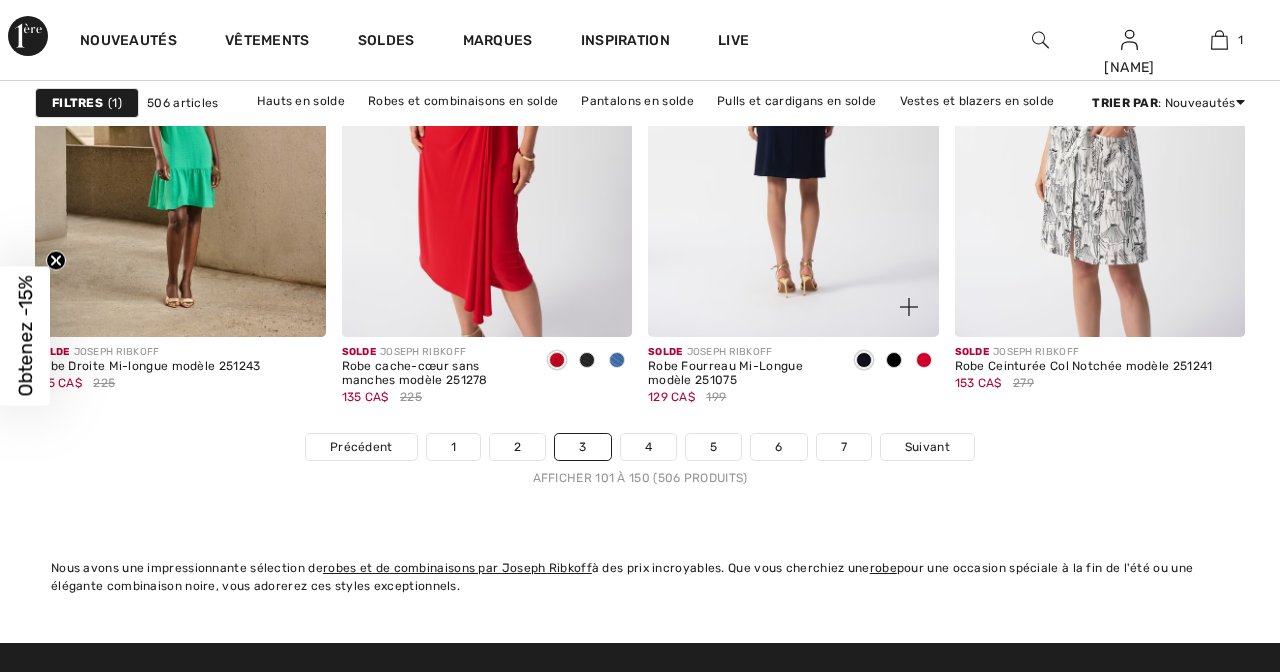 scroll, scrollTop: 8260, scrollLeft: 0, axis: vertical 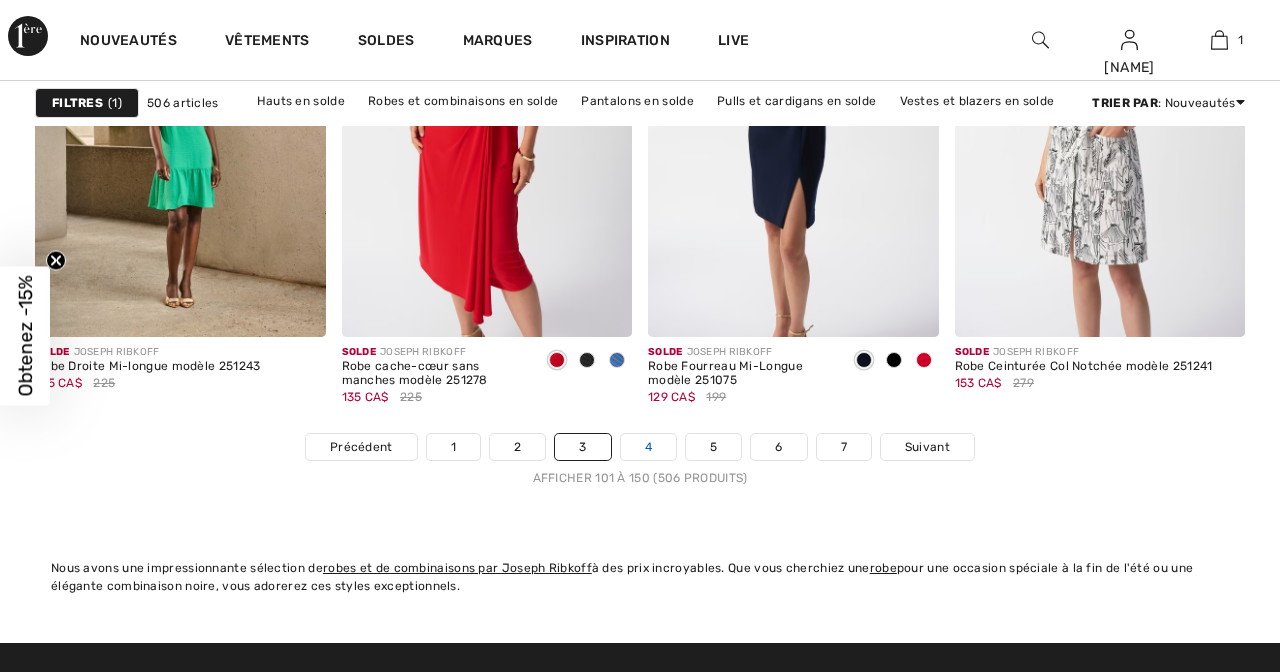 click on "4" at bounding box center [648, 447] 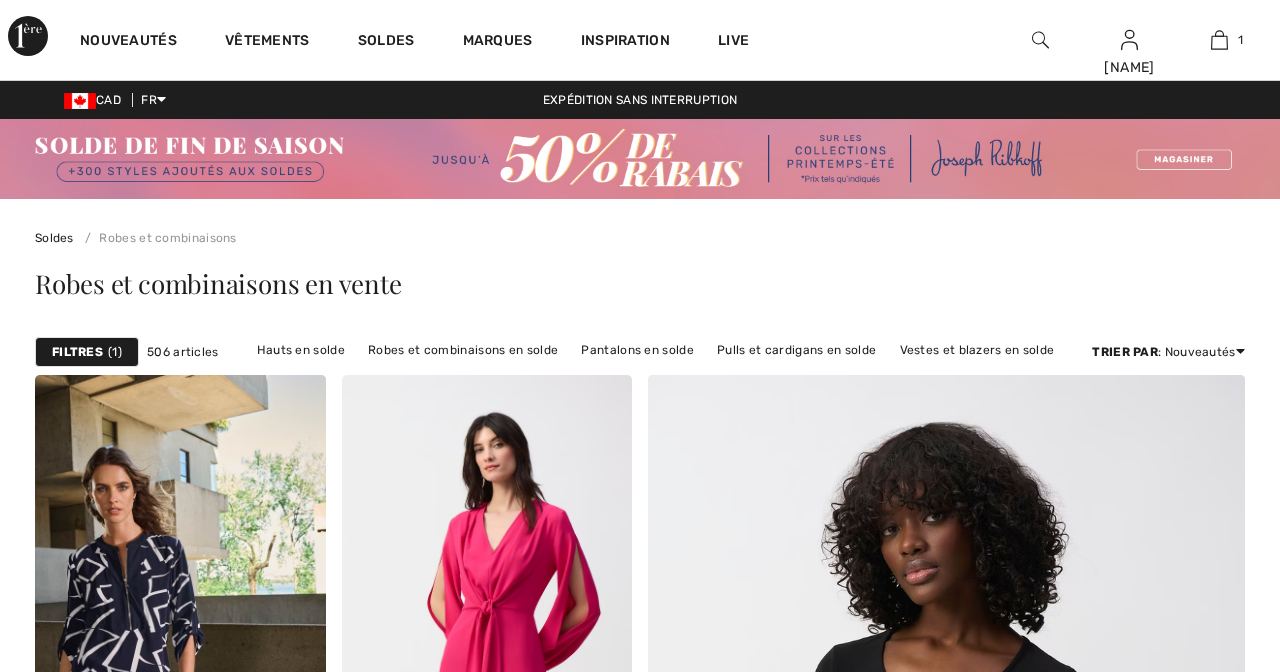 scroll, scrollTop: 145, scrollLeft: 0, axis: vertical 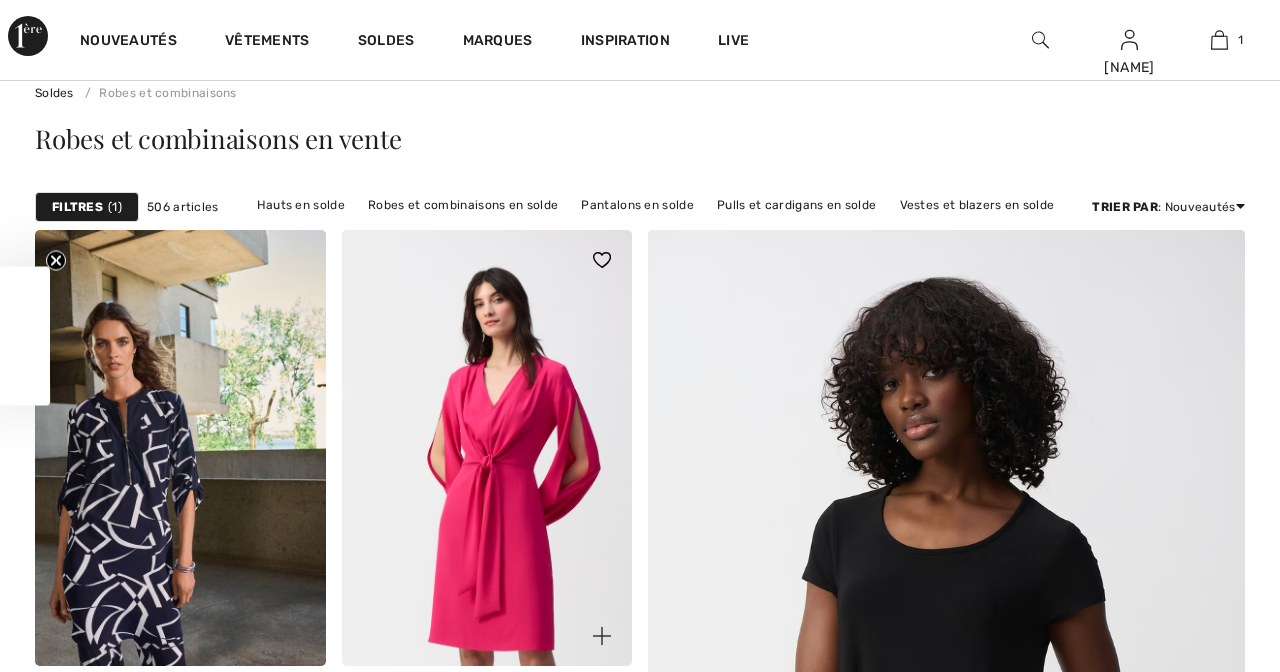 checkbox on "true" 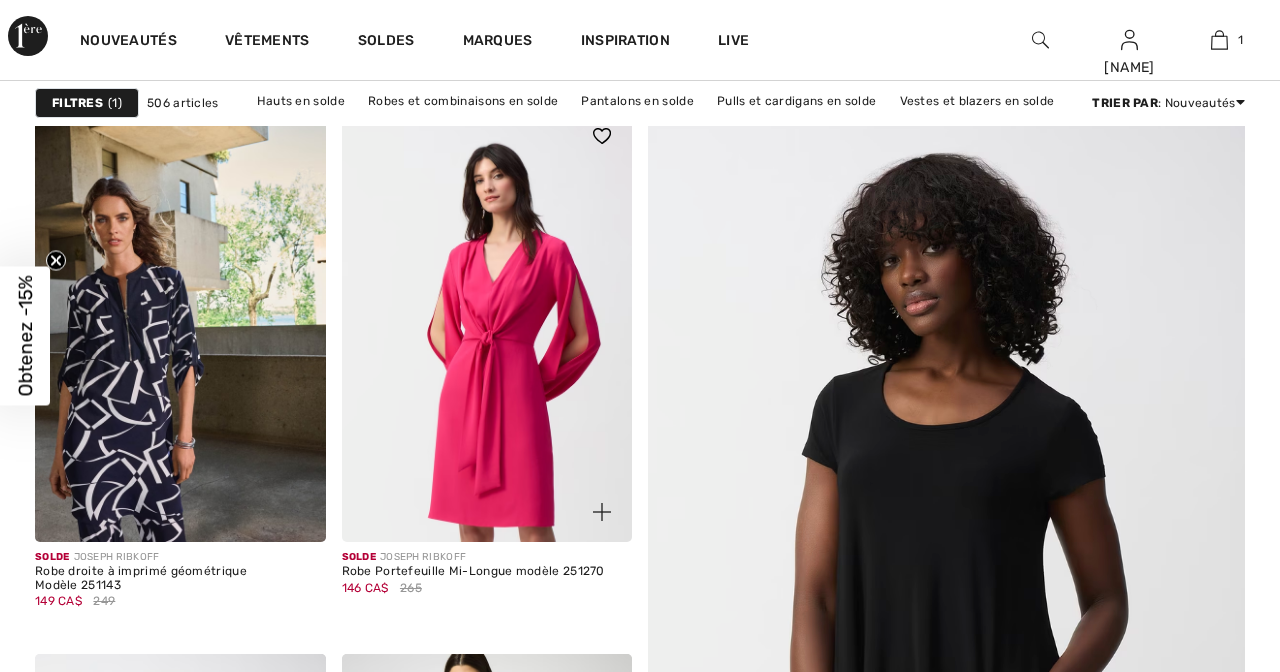 scroll, scrollTop: 269, scrollLeft: 0, axis: vertical 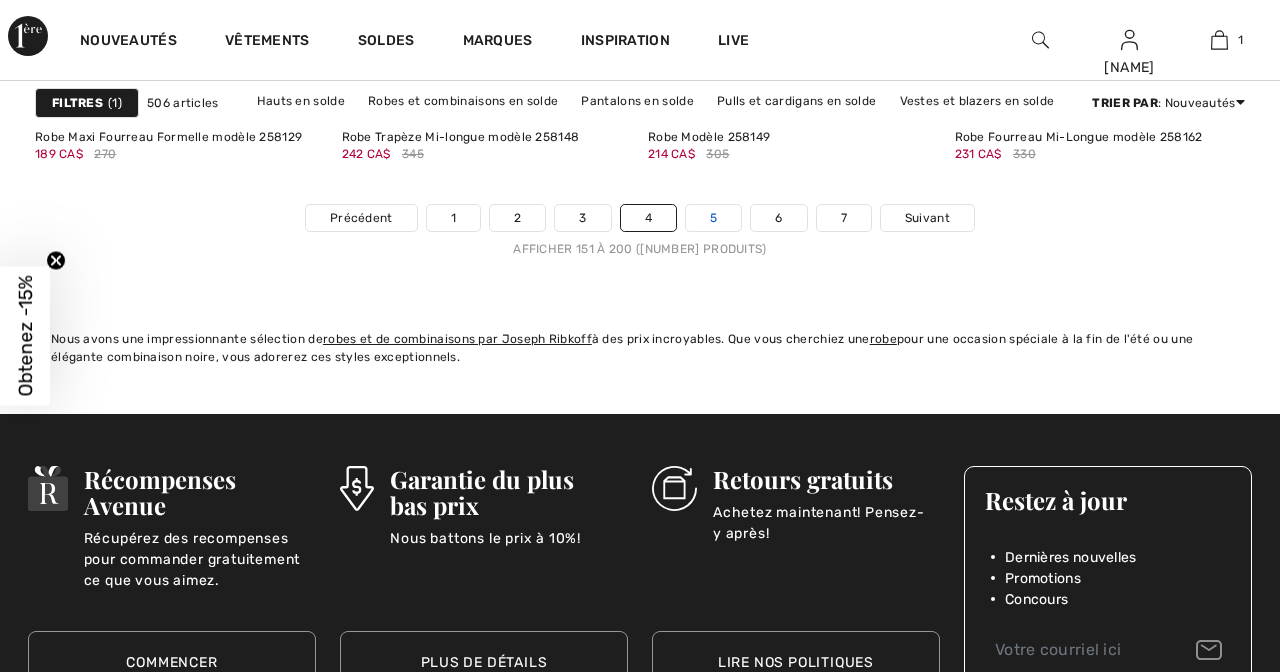 click on "5" at bounding box center [713, 218] 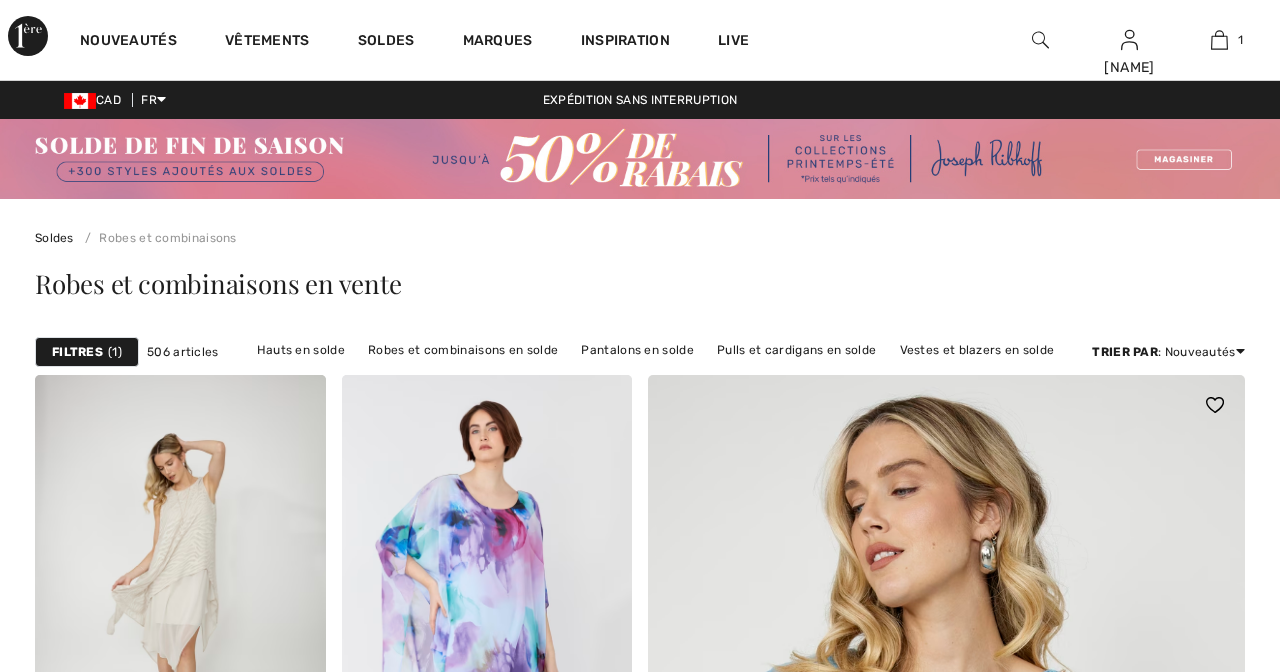 checkbox on "true" 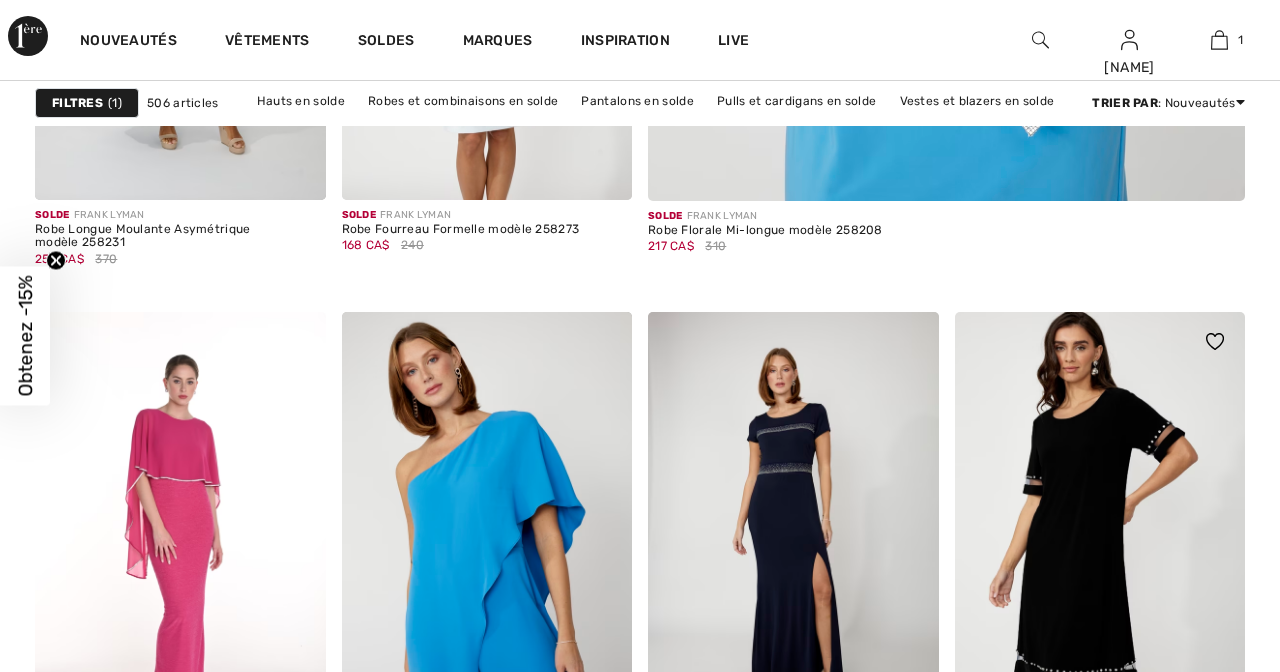 scroll, scrollTop: 0, scrollLeft: 0, axis: both 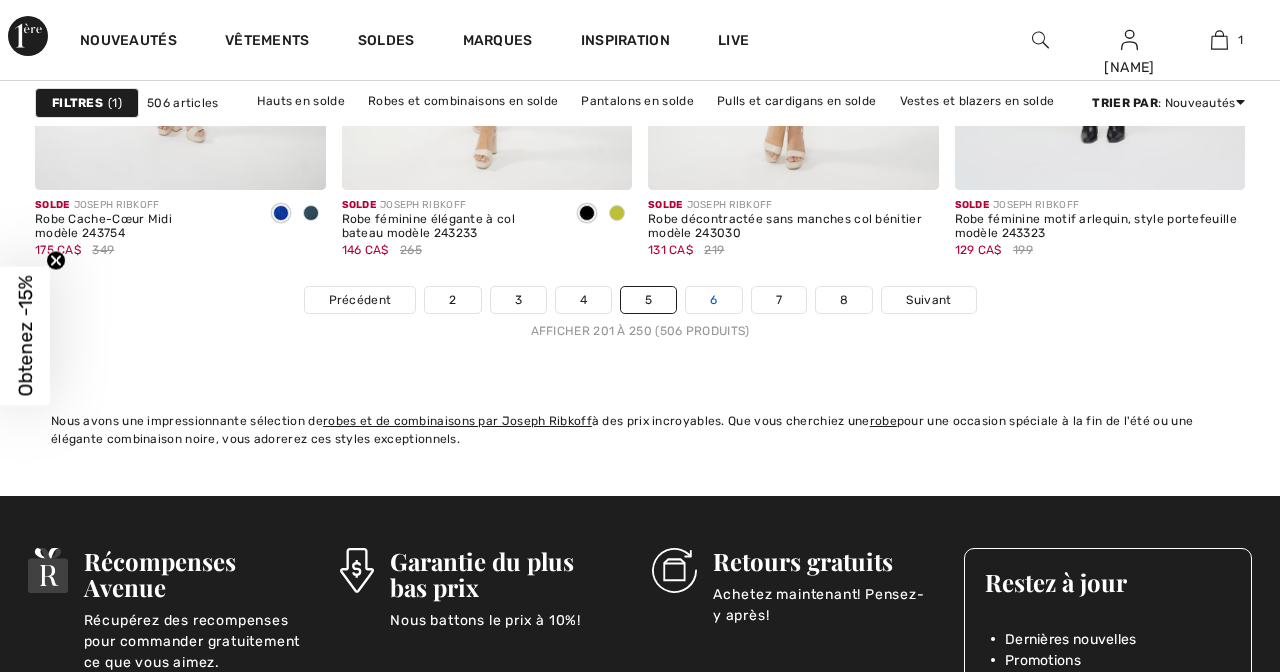click on "6" at bounding box center (713, 300) 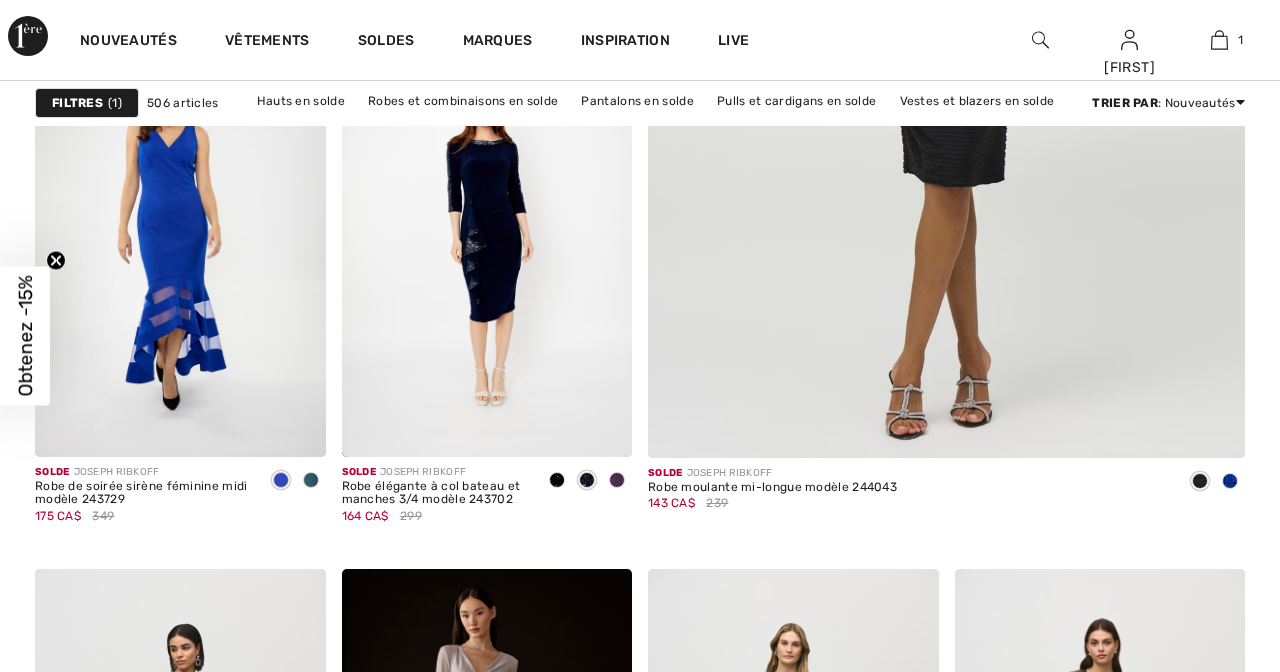 scroll, scrollTop: 1261, scrollLeft: 0, axis: vertical 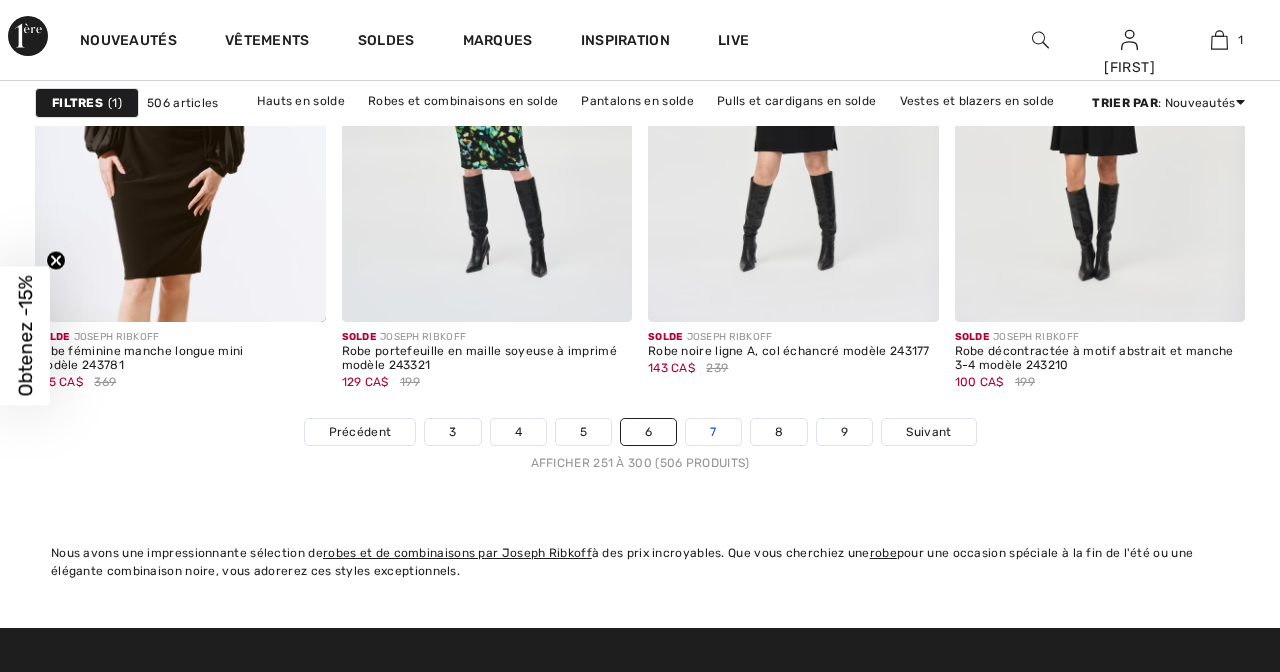 click on "7" at bounding box center [713, 432] 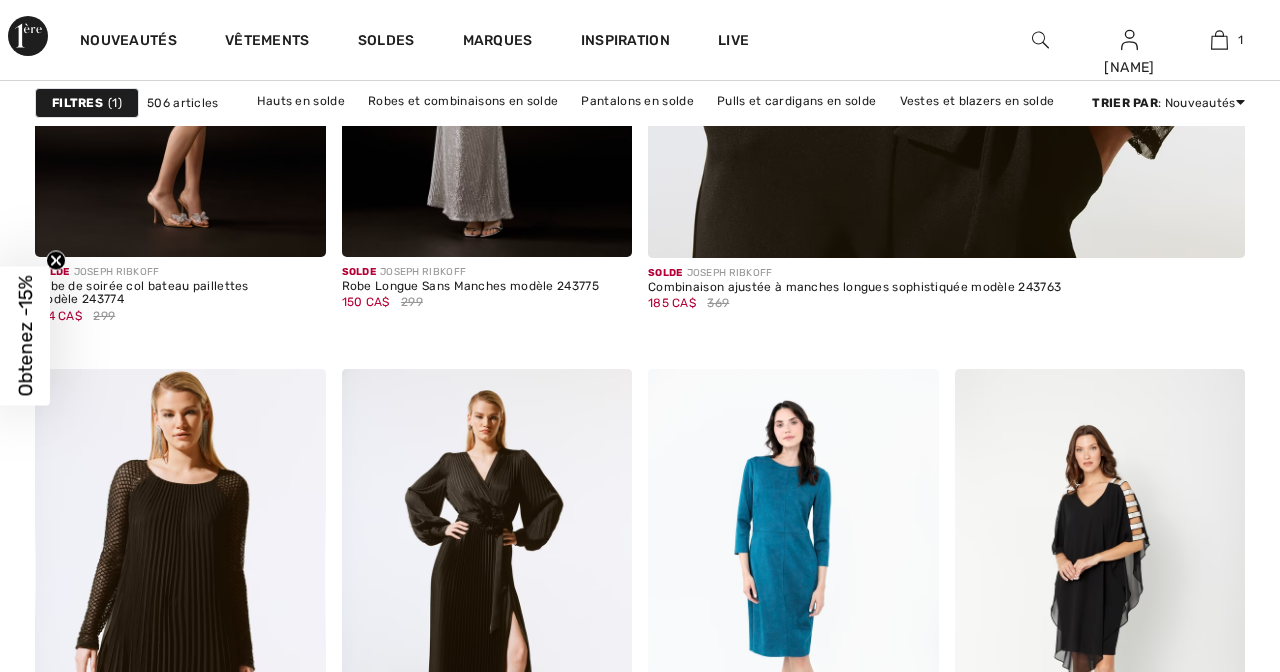 scroll, scrollTop: 1344, scrollLeft: 0, axis: vertical 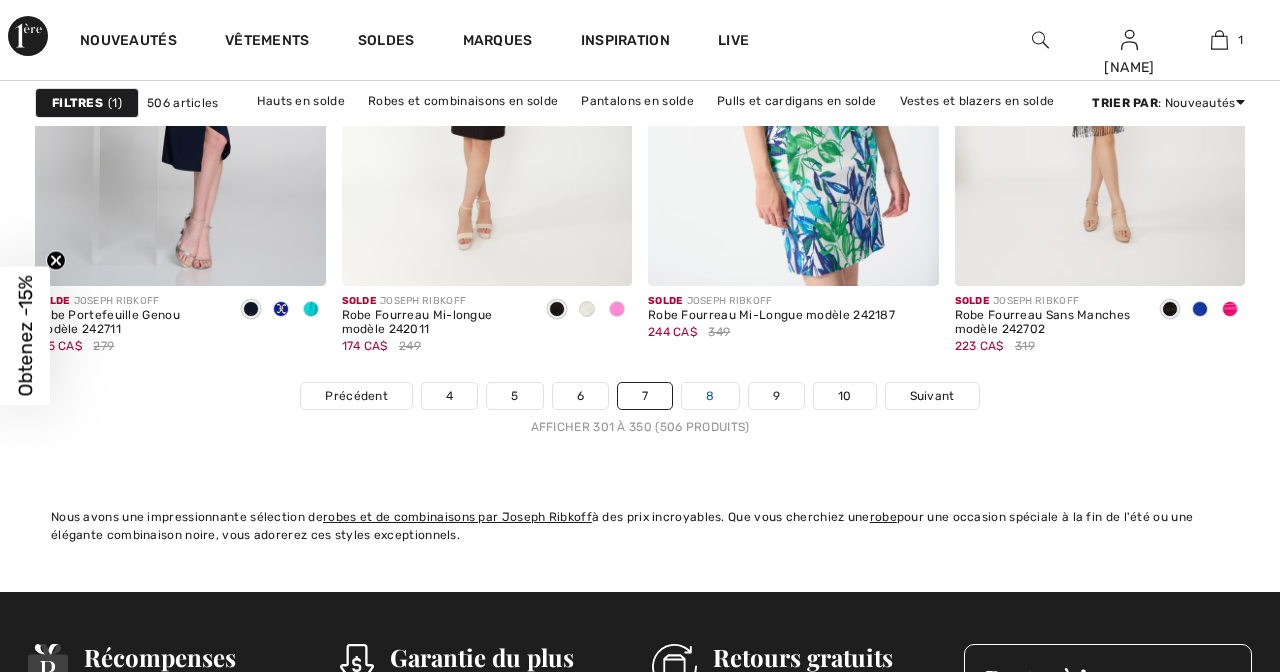 click on "8" at bounding box center [710, 396] 